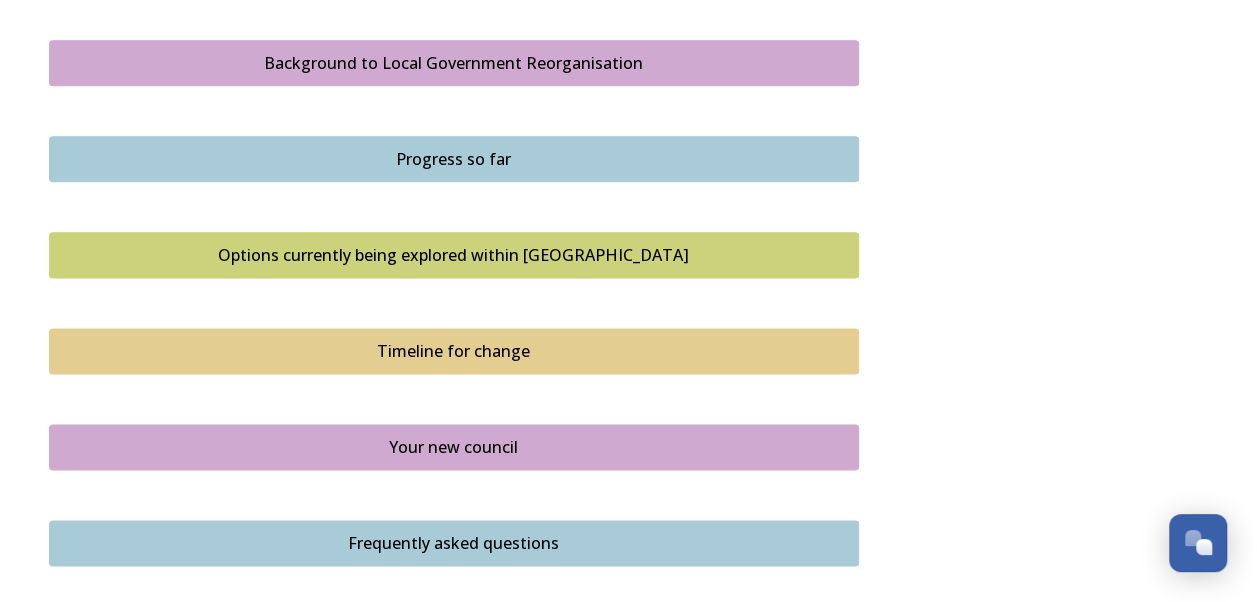 scroll, scrollTop: 1200, scrollLeft: 0, axis: vertical 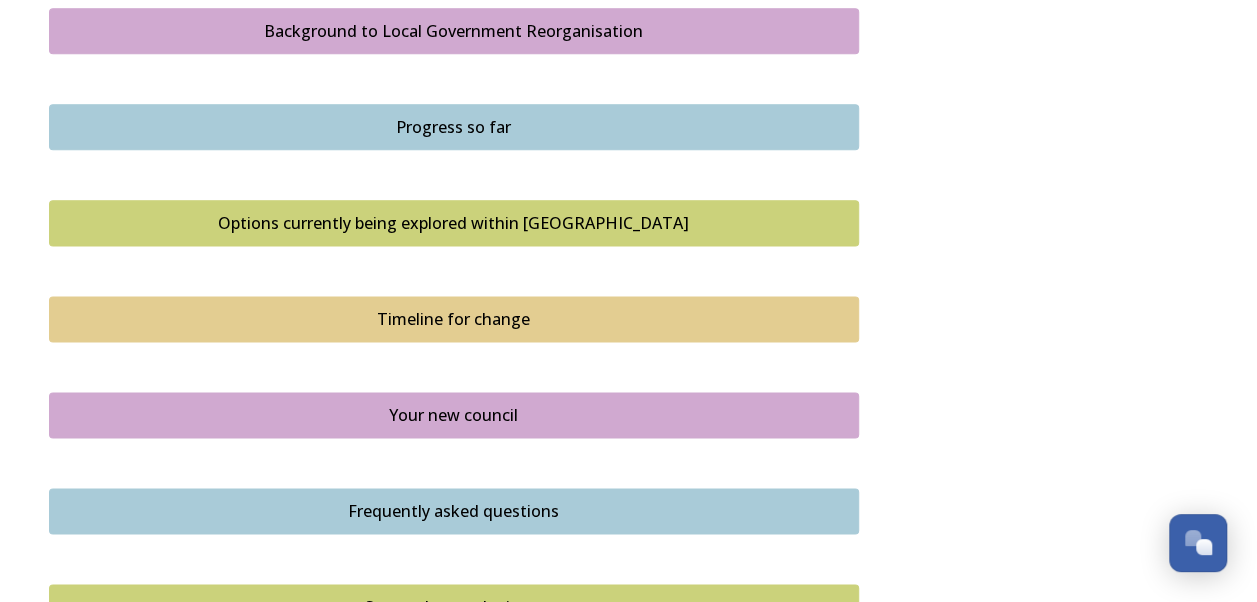 click on "Timeline for change" at bounding box center [454, 319] 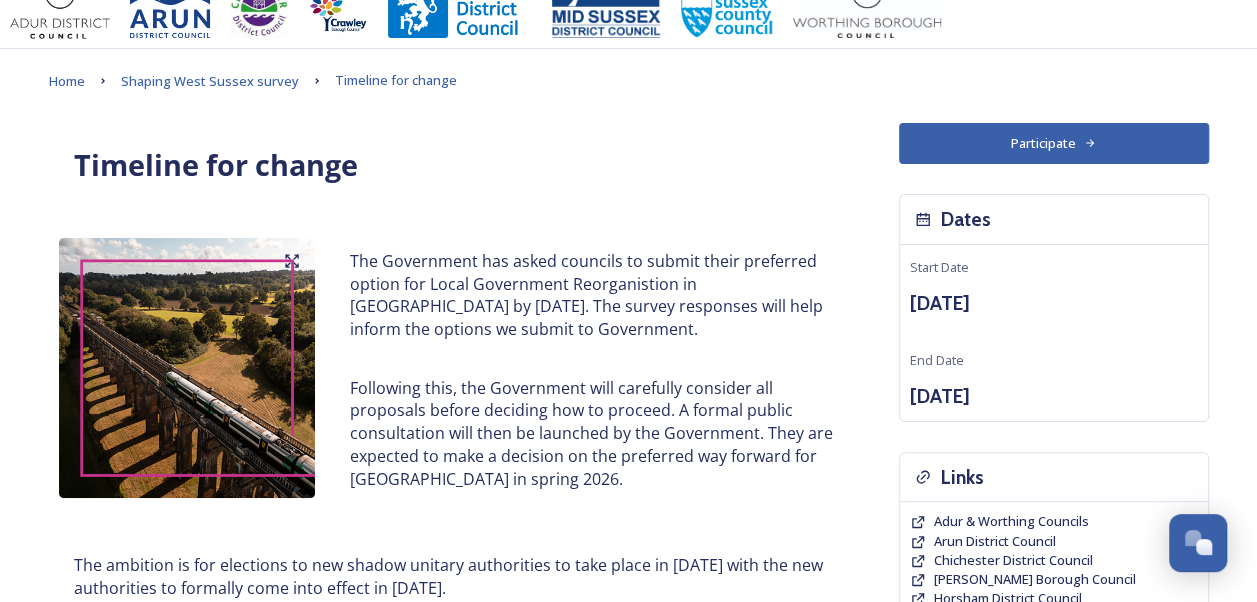 scroll, scrollTop: 0, scrollLeft: 0, axis: both 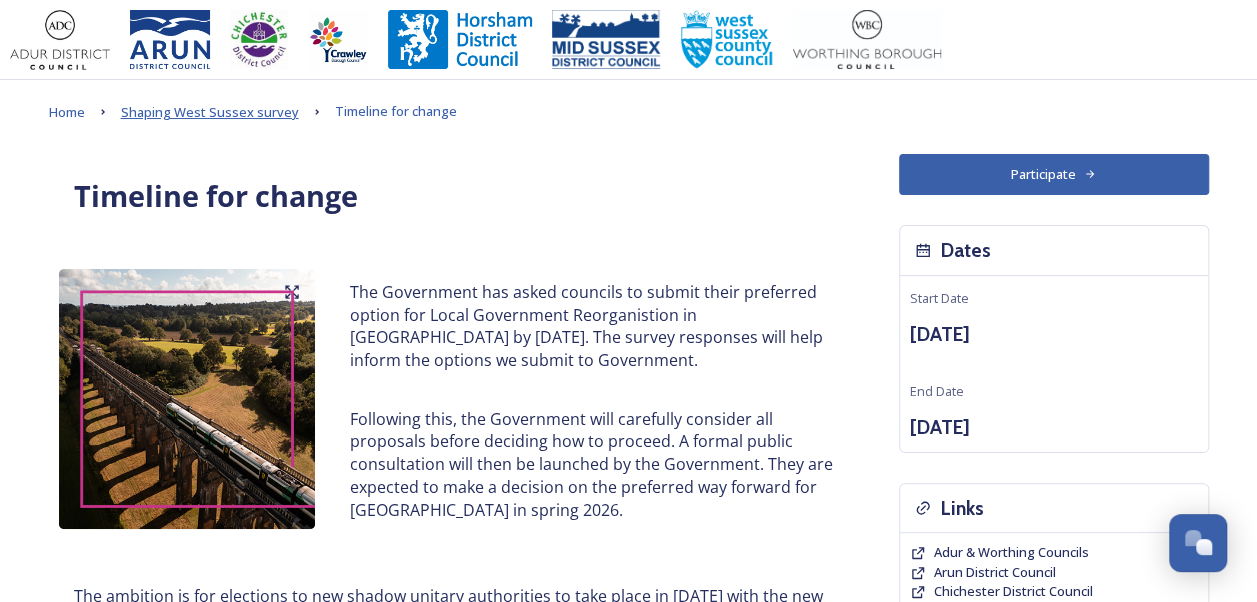 click on "Shaping West Sussex survey" at bounding box center (210, 112) 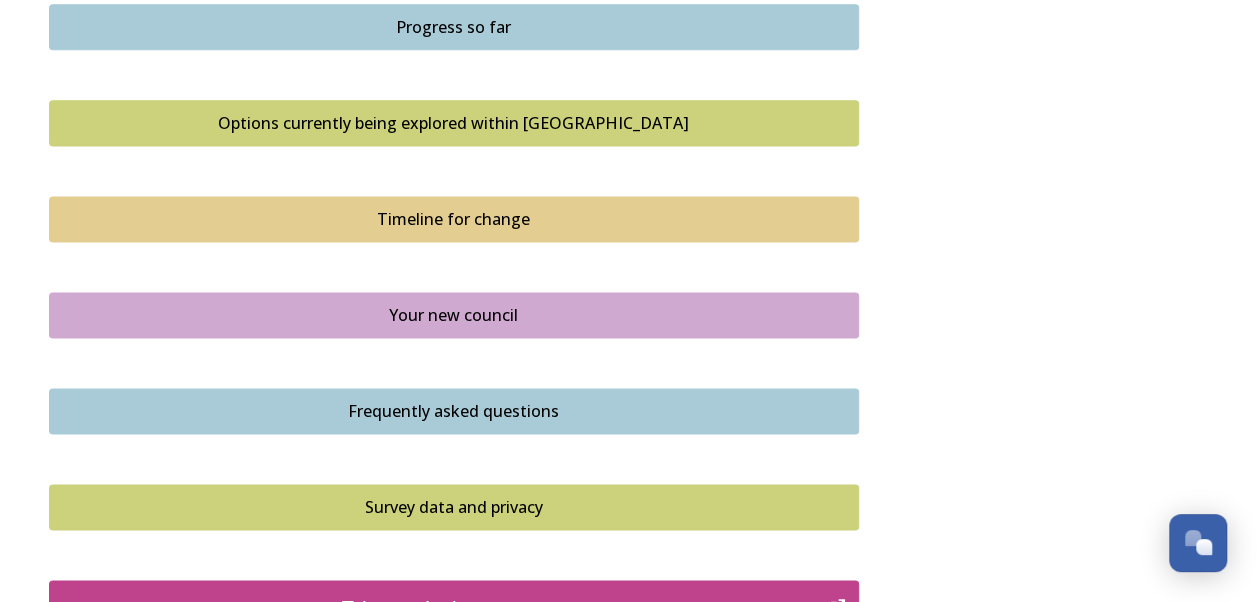 scroll, scrollTop: 1400, scrollLeft: 0, axis: vertical 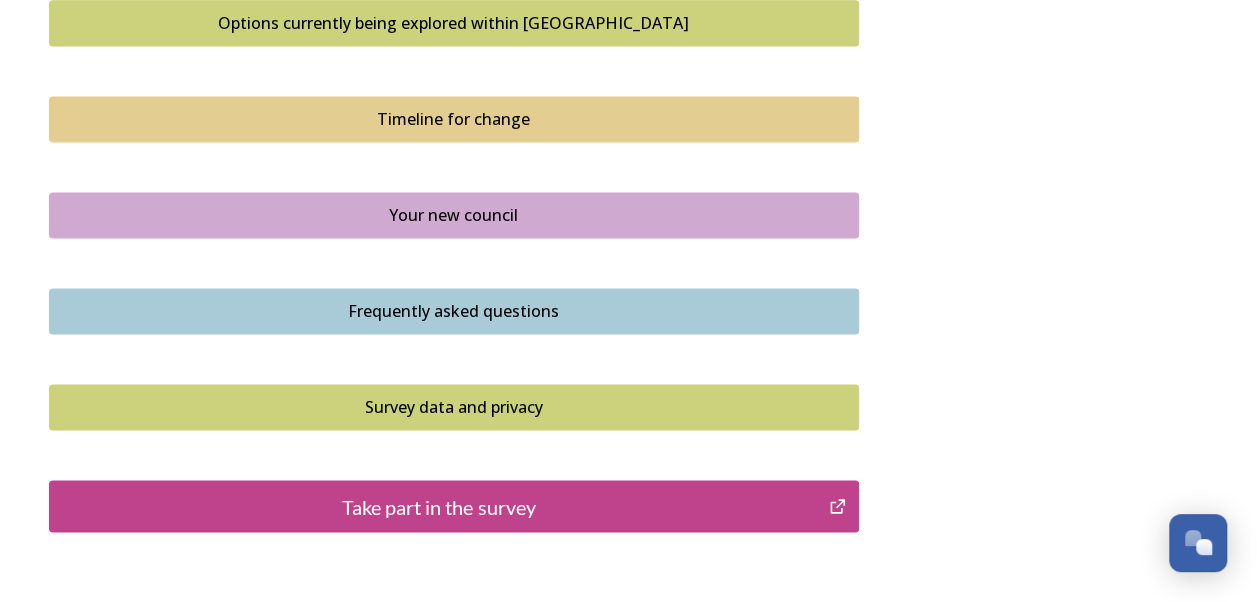 click on "Your new council" at bounding box center [454, 215] 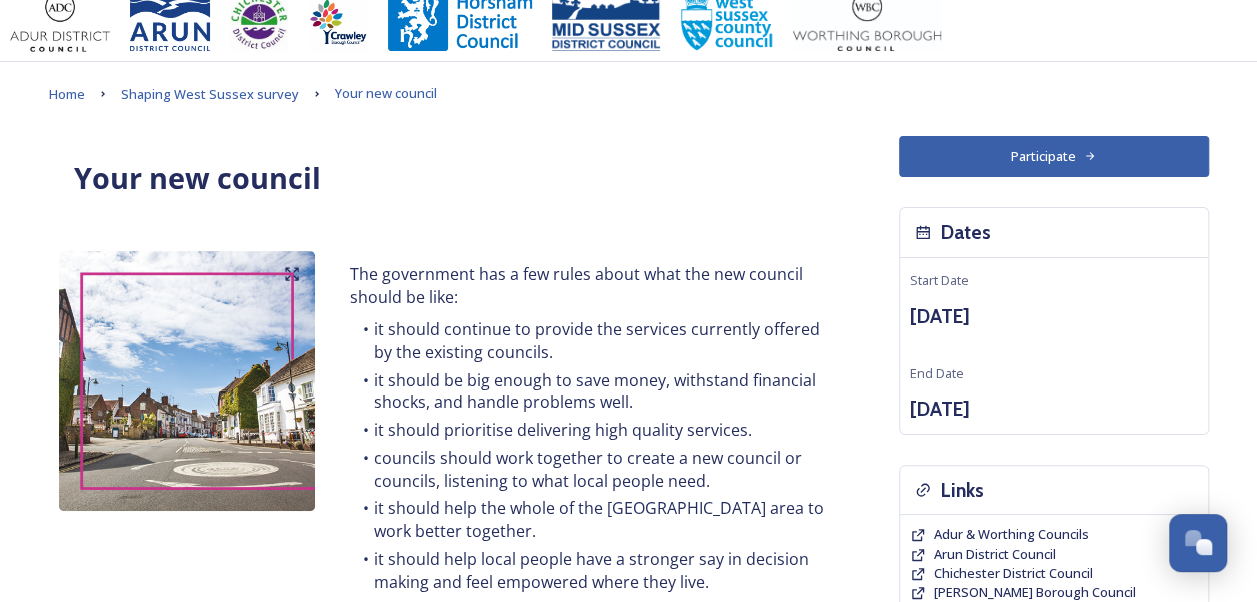 scroll, scrollTop: 0, scrollLeft: 0, axis: both 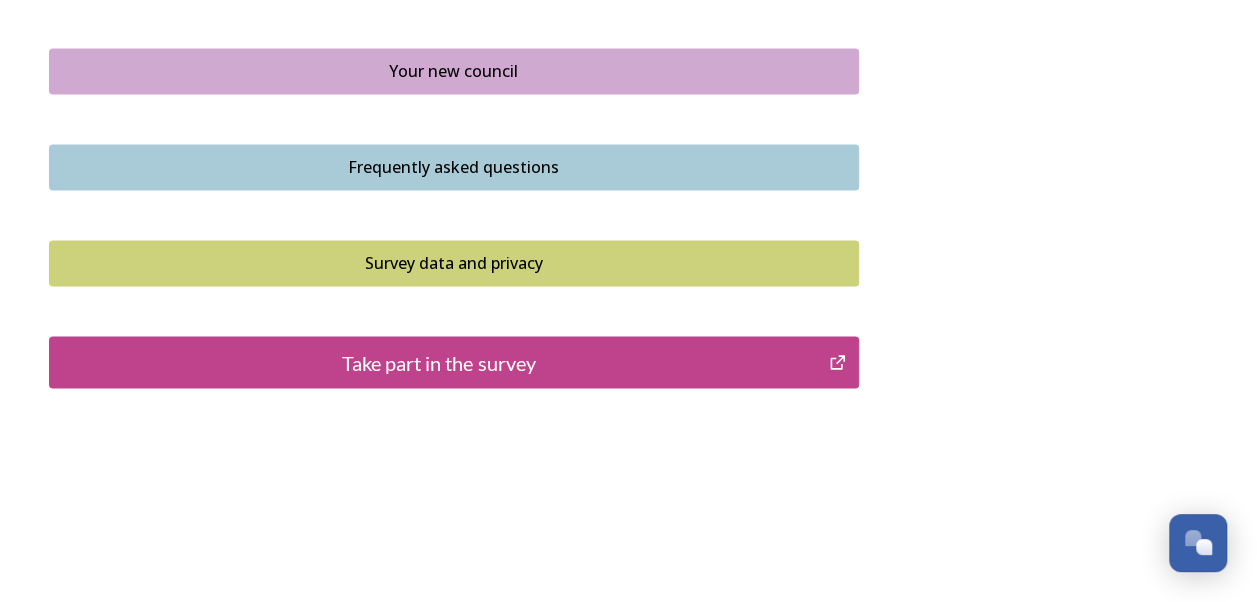 click on "Frequently asked questions" at bounding box center [454, 167] 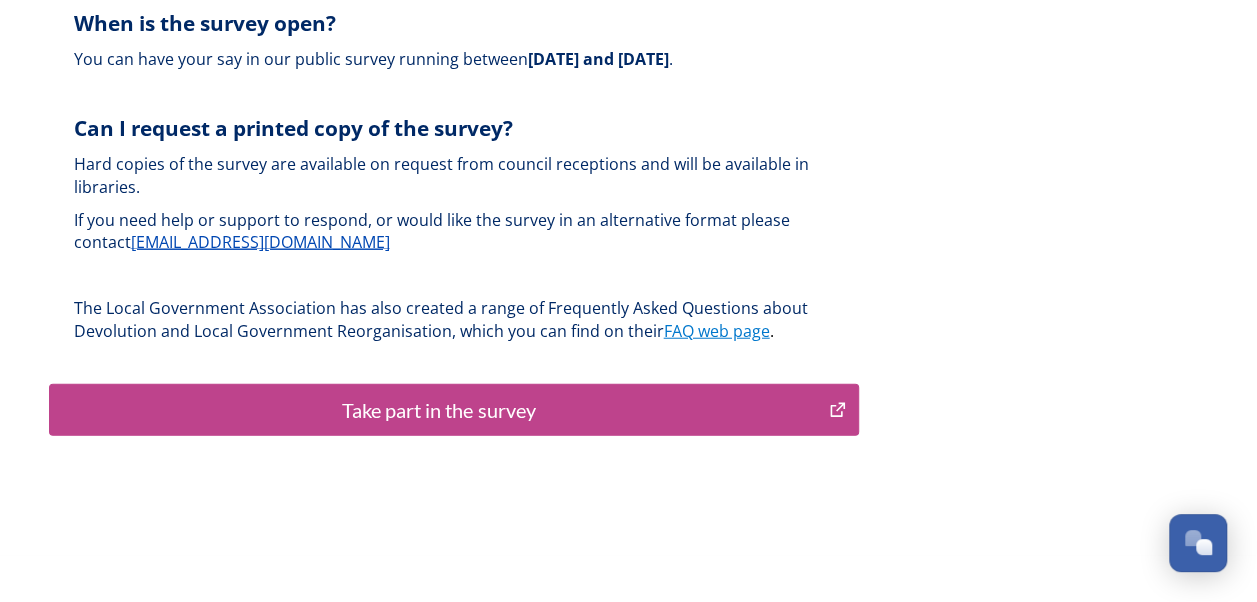 scroll, scrollTop: 6181, scrollLeft: 0, axis: vertical 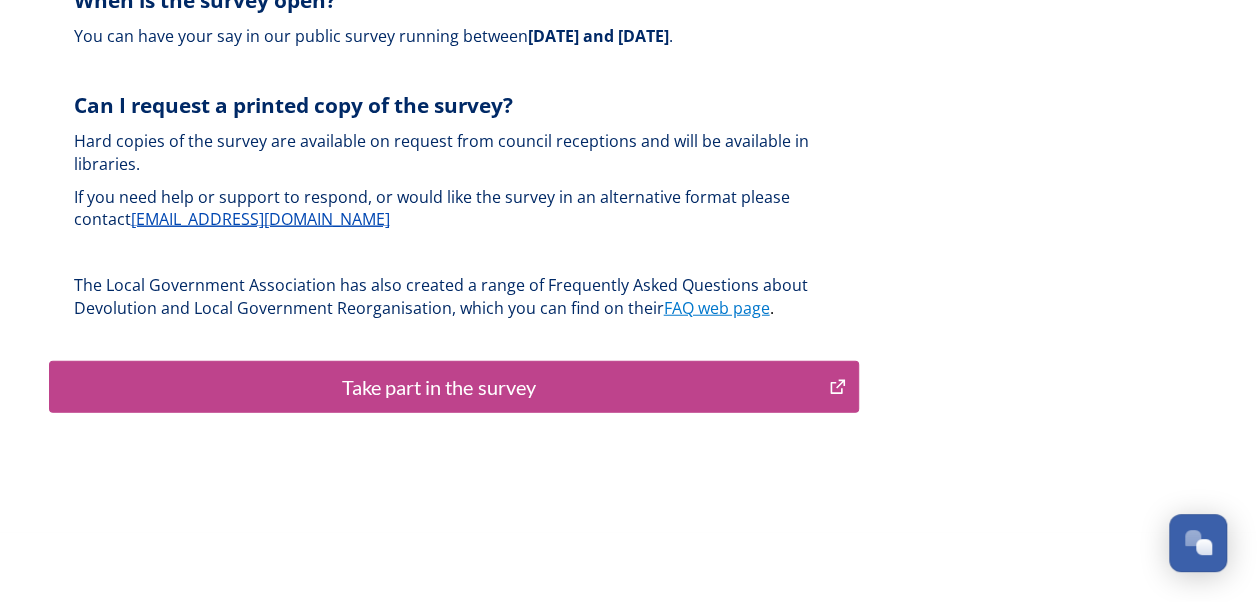 click on "Take part in the survey" at bounding box center (439, 387) 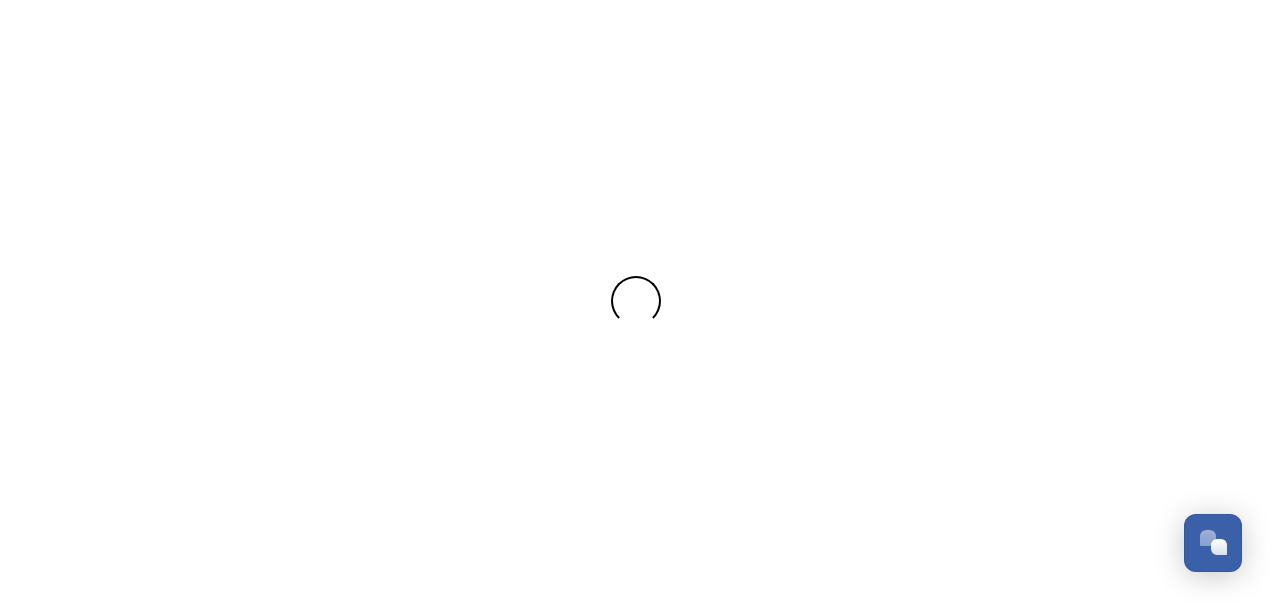 scroll, scrollTop: 0, scrollLeft: 0, axis: both 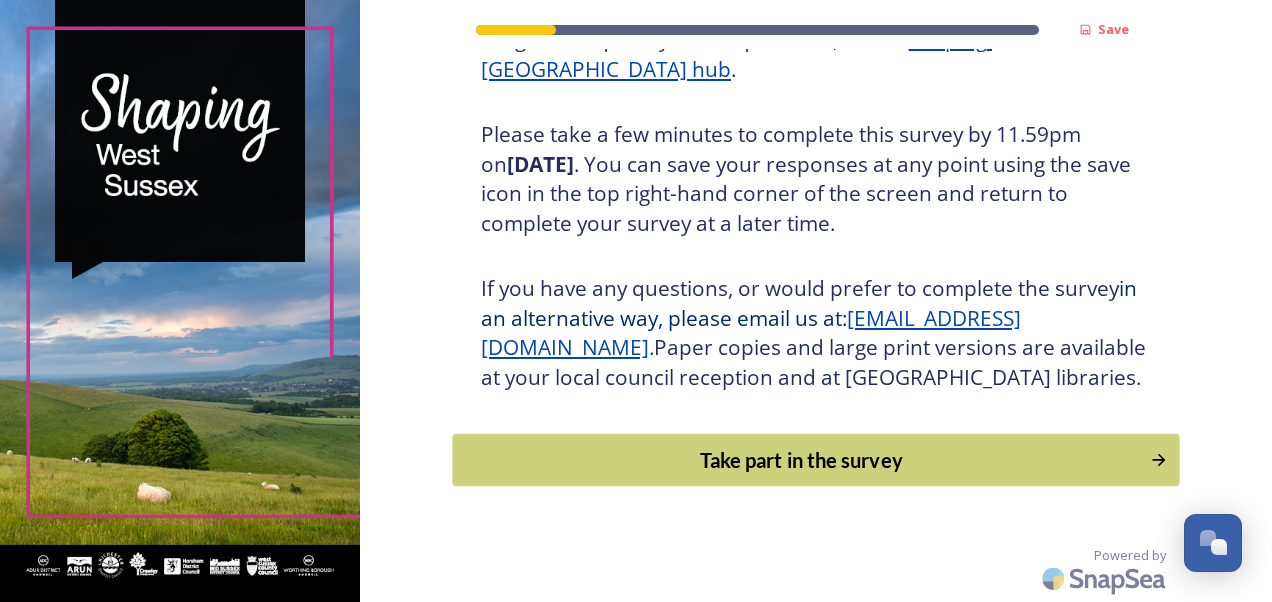click on "Take part in the survey" at bounding box center [801, 460] 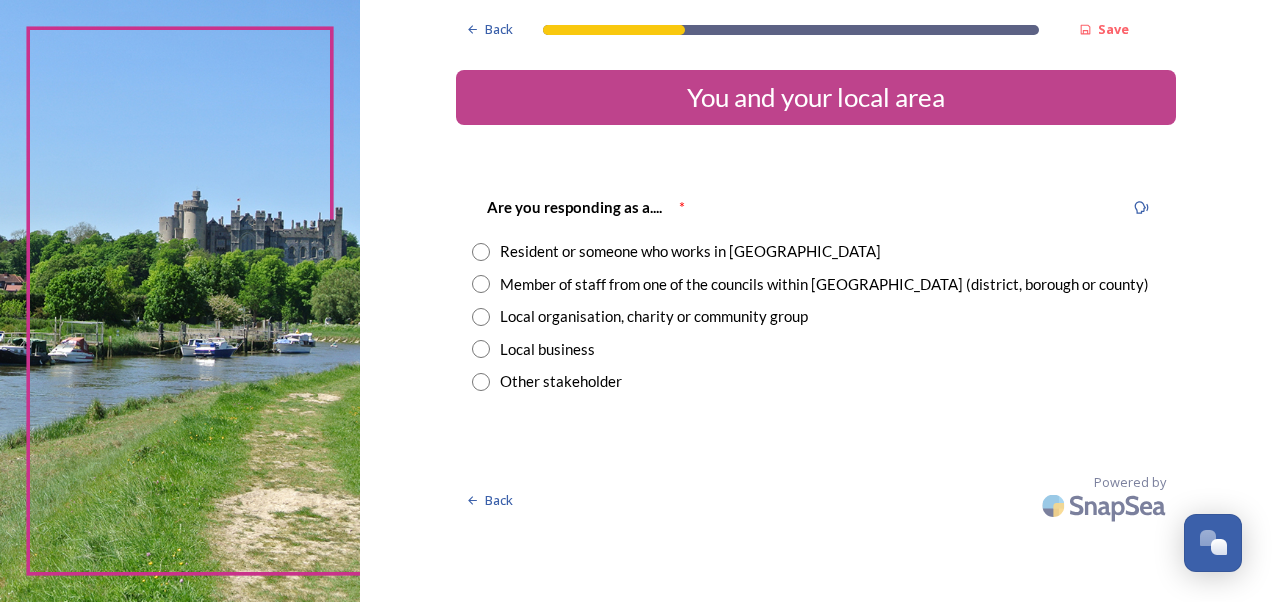 click at bounding box center [481, 252] 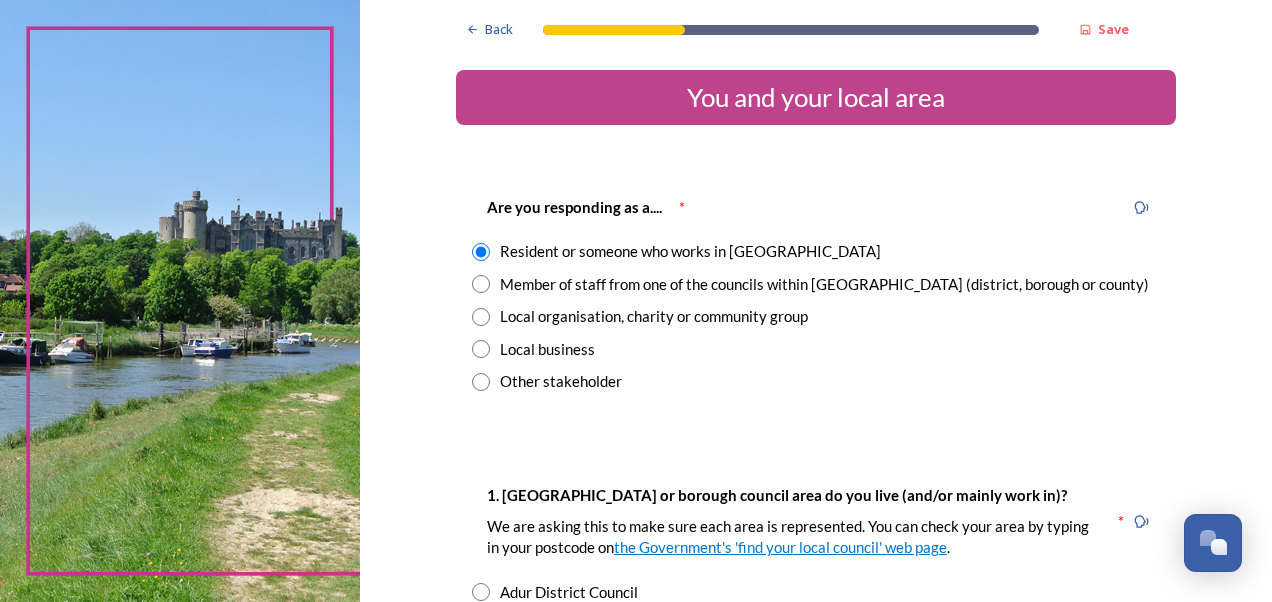 click at bounding box center (481, 284) 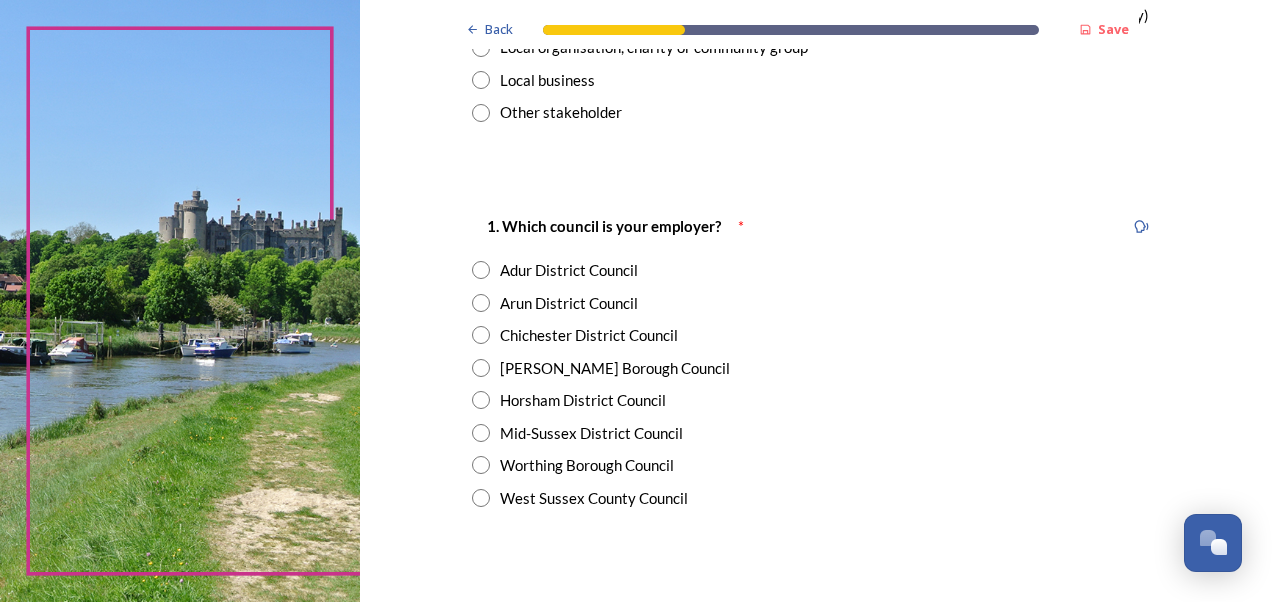 scroll, scrollTop: 300, scrollLeft: 0, axis: vertical 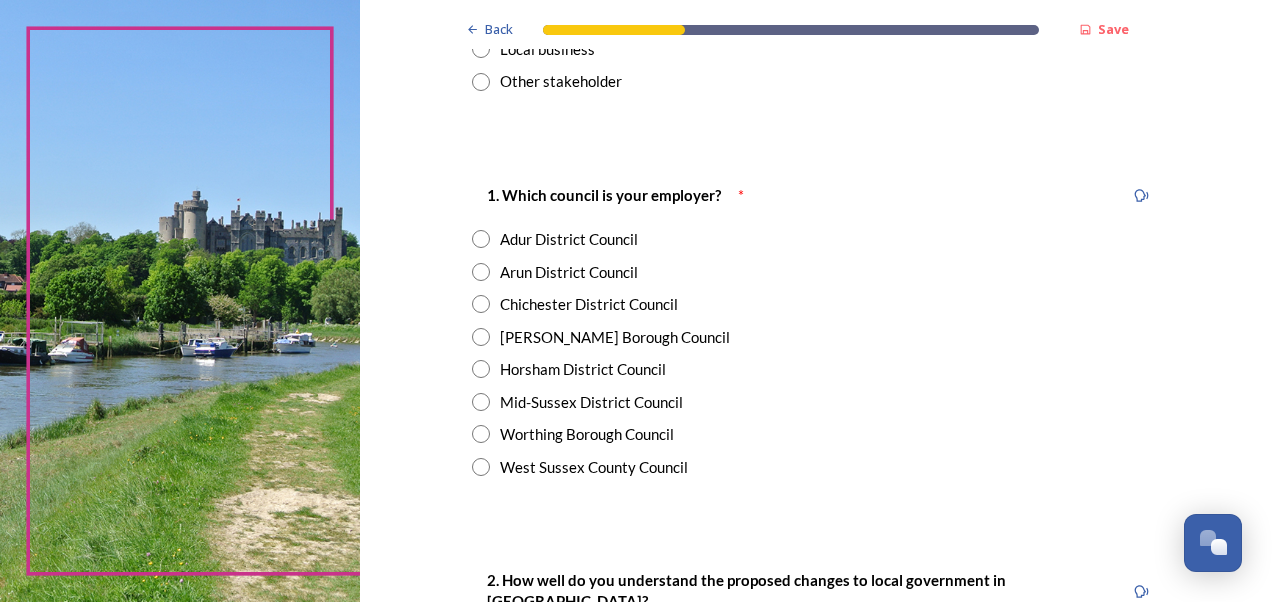 click at bounding box center [481, 402] 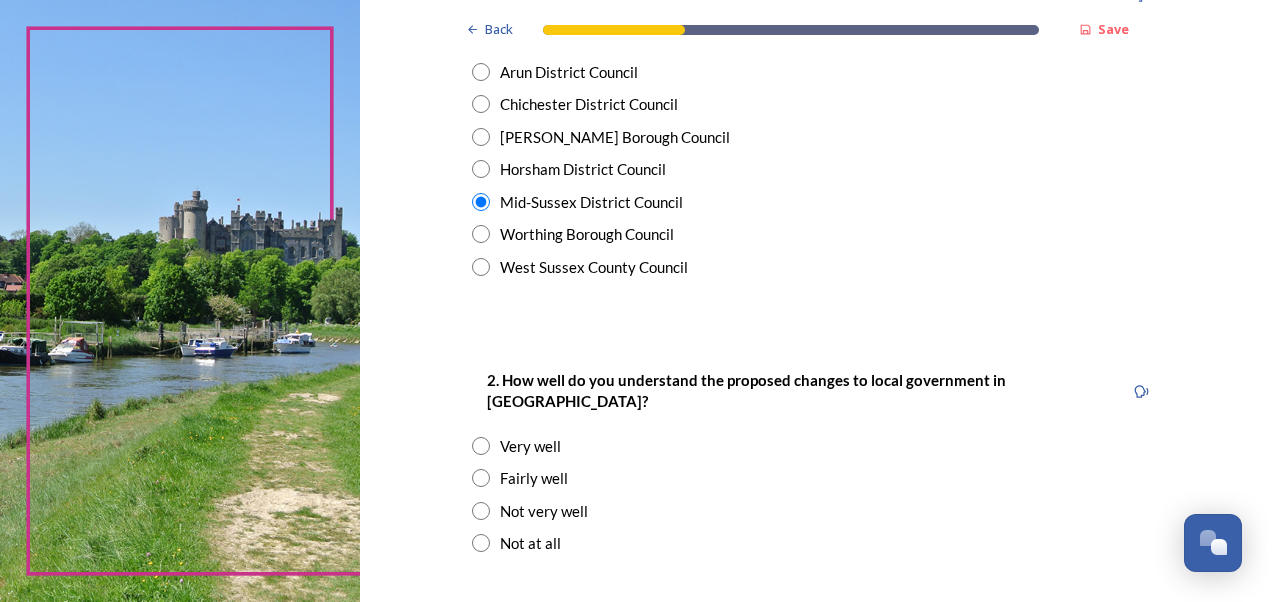 scroll, scrollTop: 600, scrollLeft: 0, axis: vertical 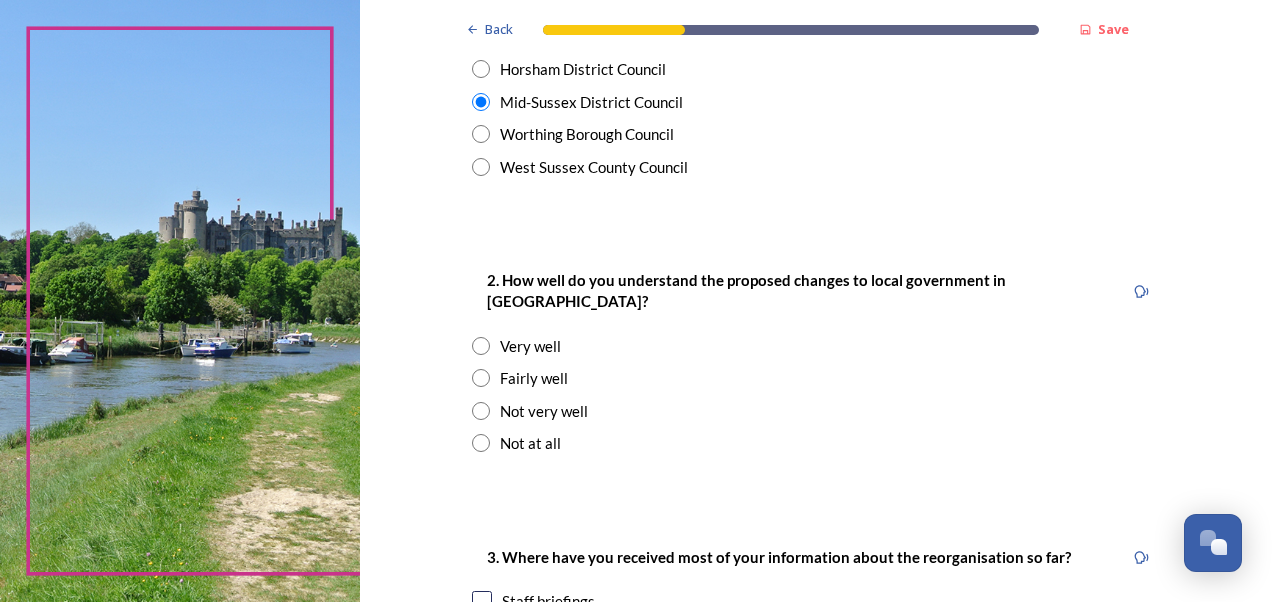 click at bounding box center (481, 378) 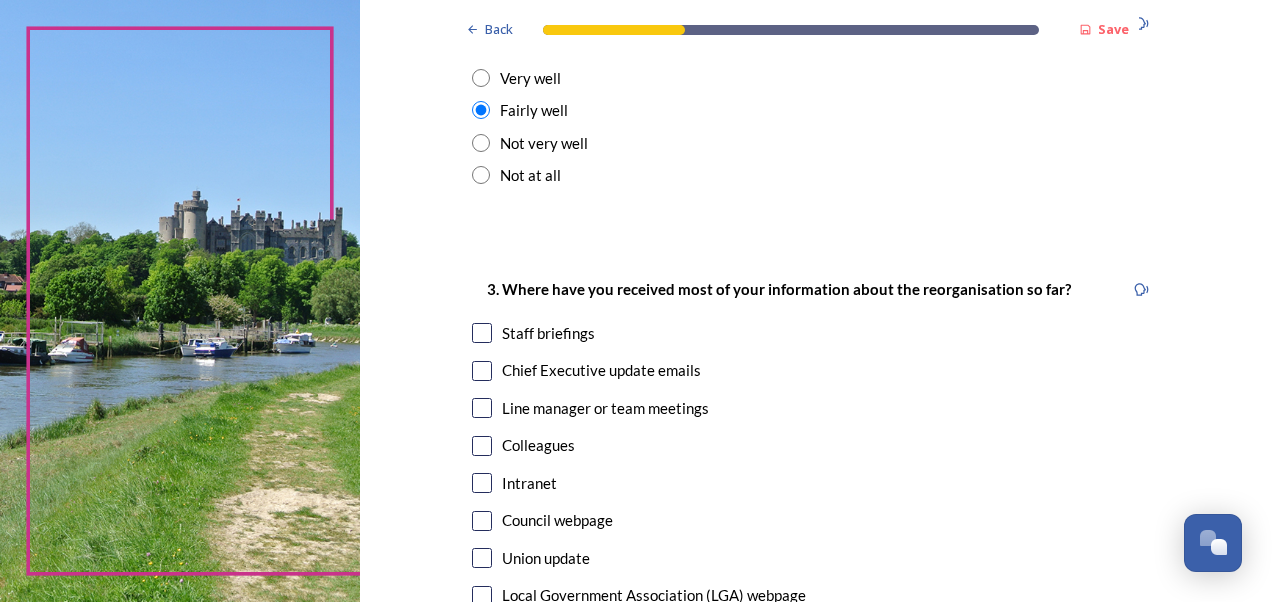 scroll, scrollTop: 900, scrollLeft: 0, axis: vertical 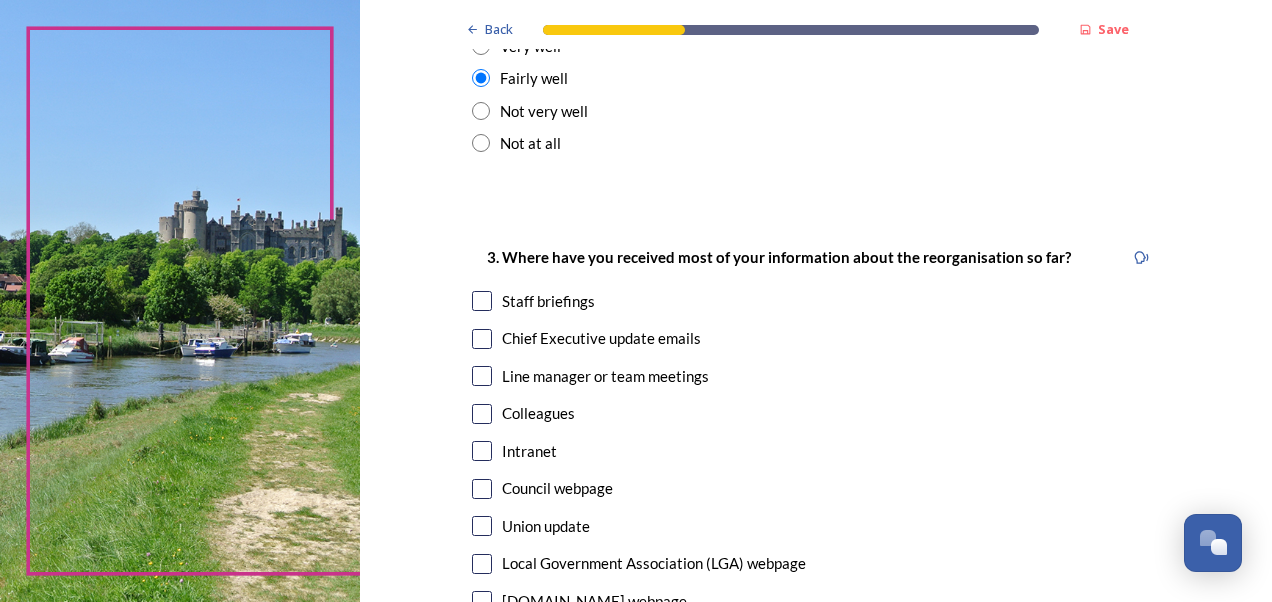 click at bounding box center (482, 301) 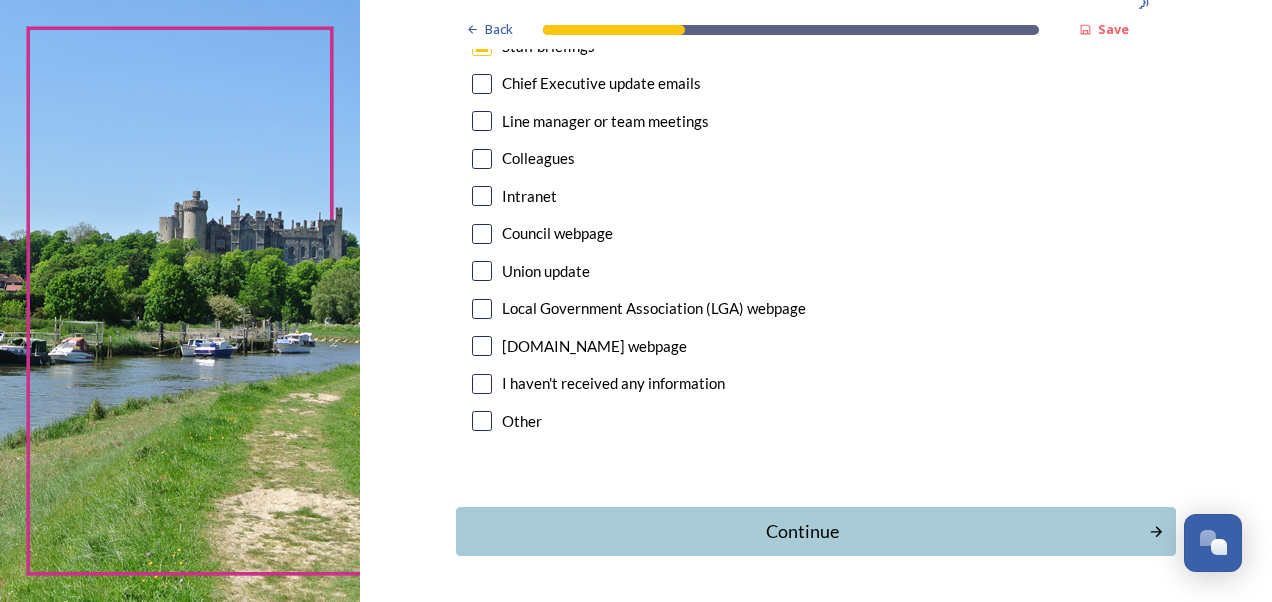 scroll, scrollTop: 1200, scrollLeft: 0, axis: vertical 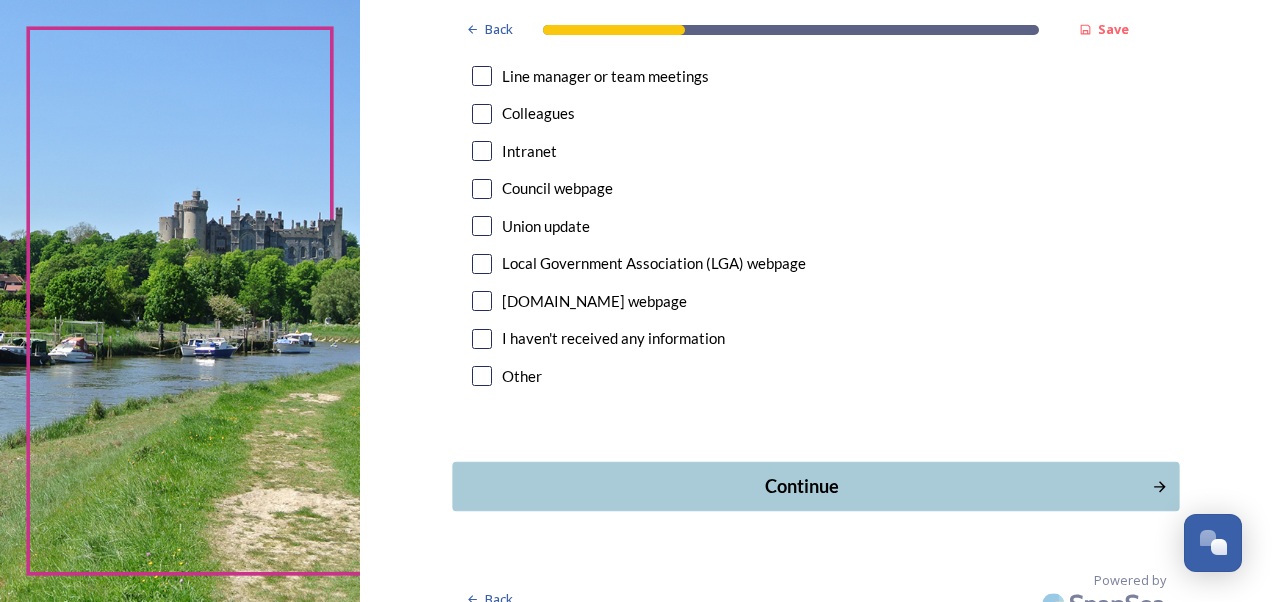 click on "Continue" at bounding box center [801, 486] 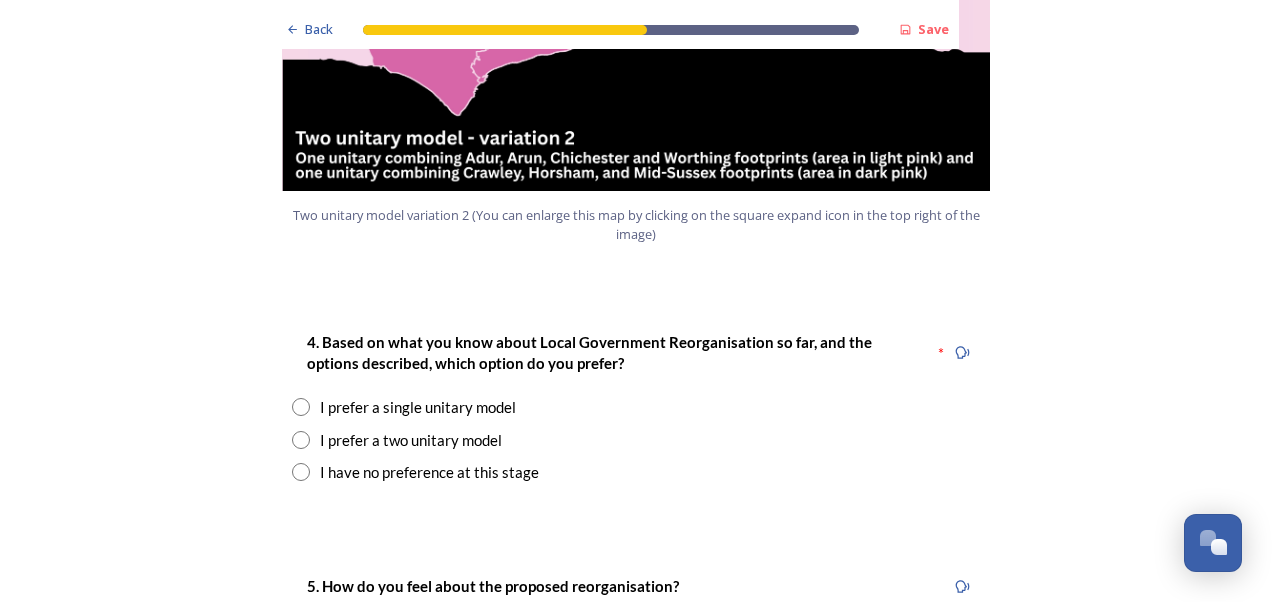 scroll, scrollTop: 2500, scrollLeft: 0, axis: vertical 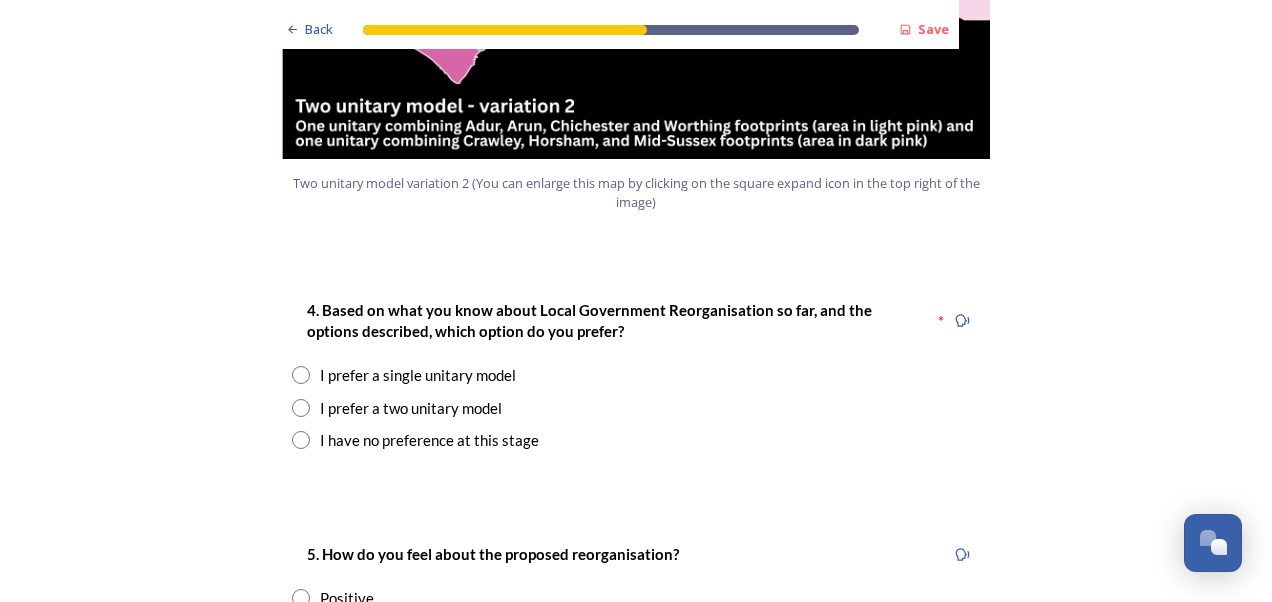 click at bounding box center (301, 408) 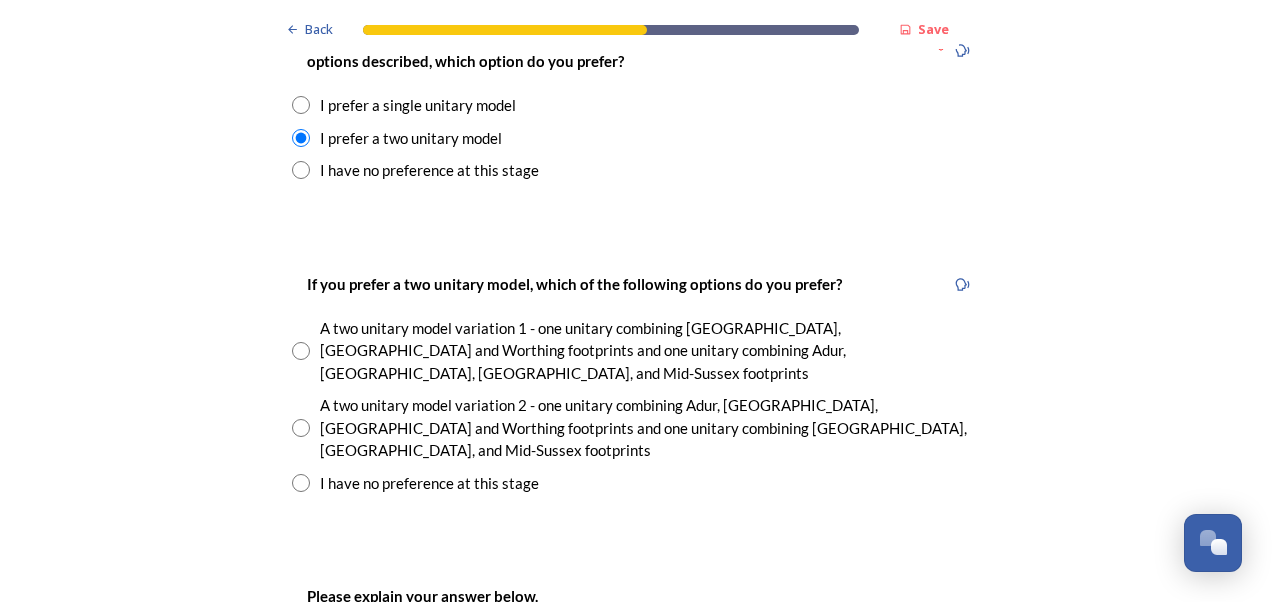 scroll, scrollTop: 2800, scrollLeft: 0, axis: vertical 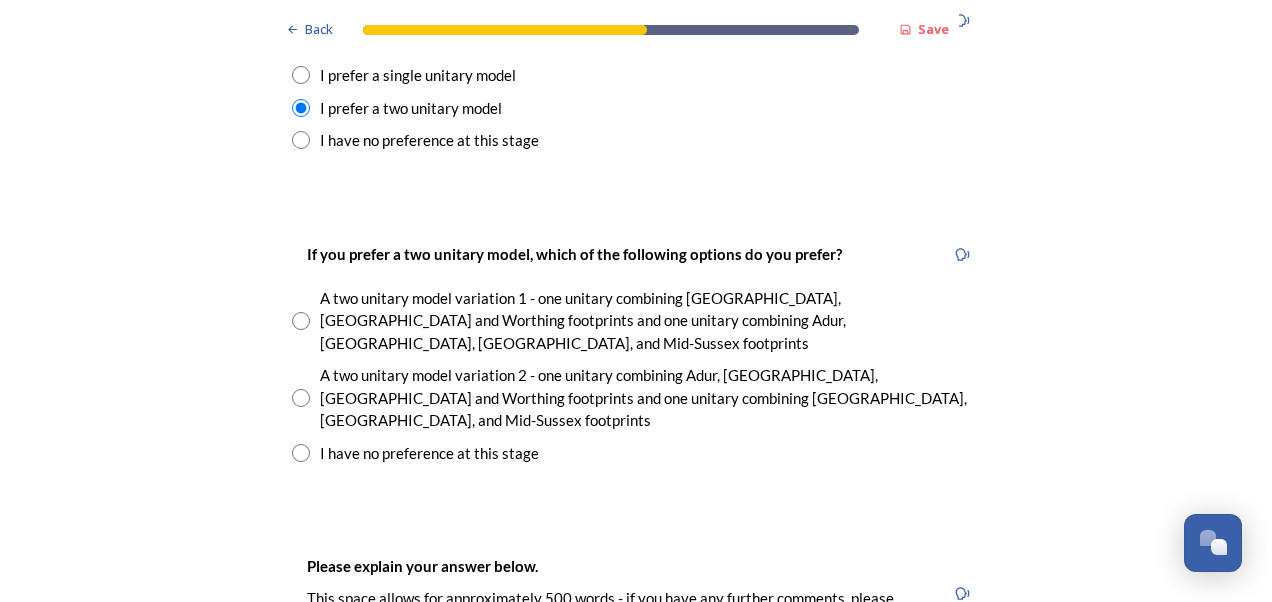 click at bounding box center [301, 398] 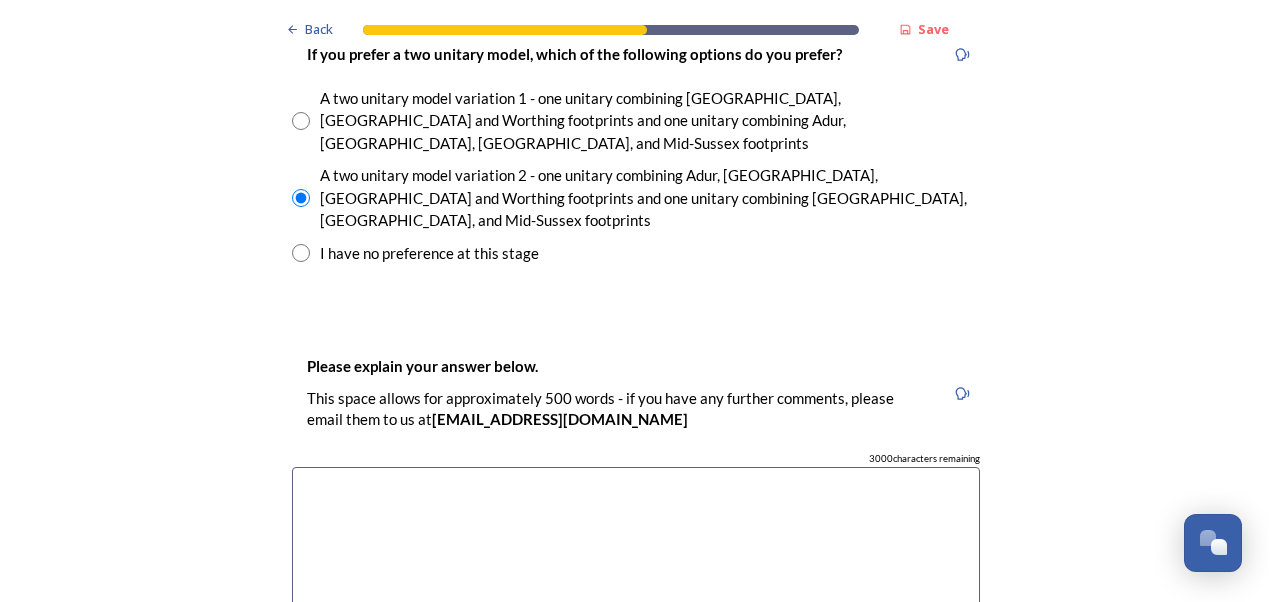 scroll, scrollTop: 3100, scrollLeft: 0, axis: vertical 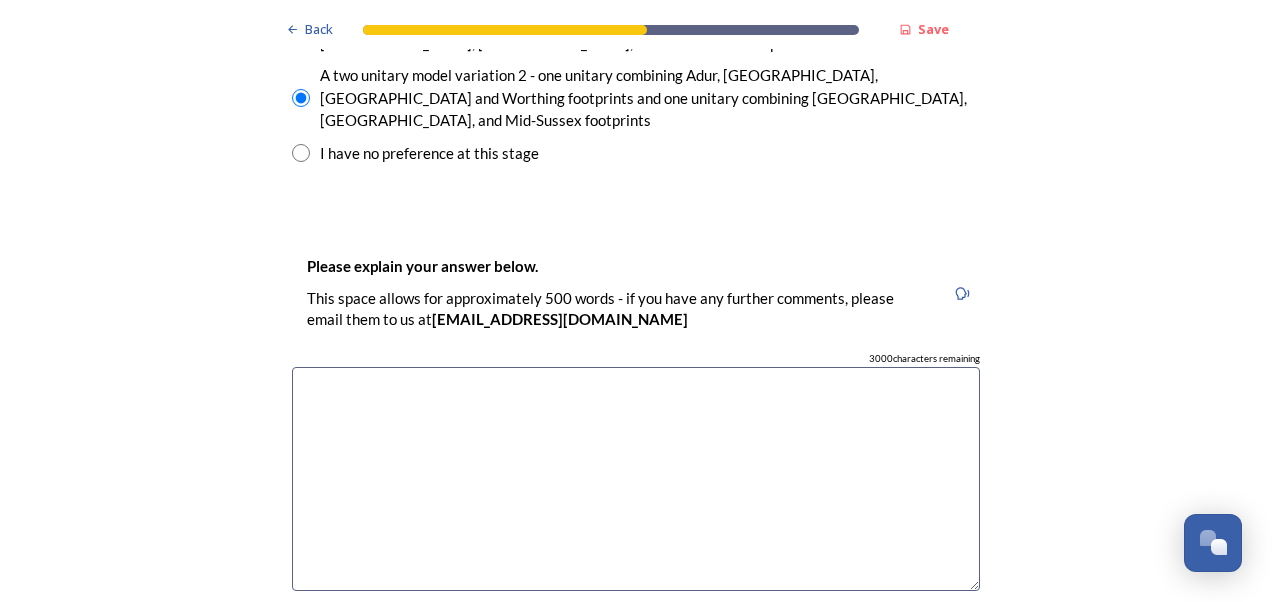 click at bounding box center [636, 479] 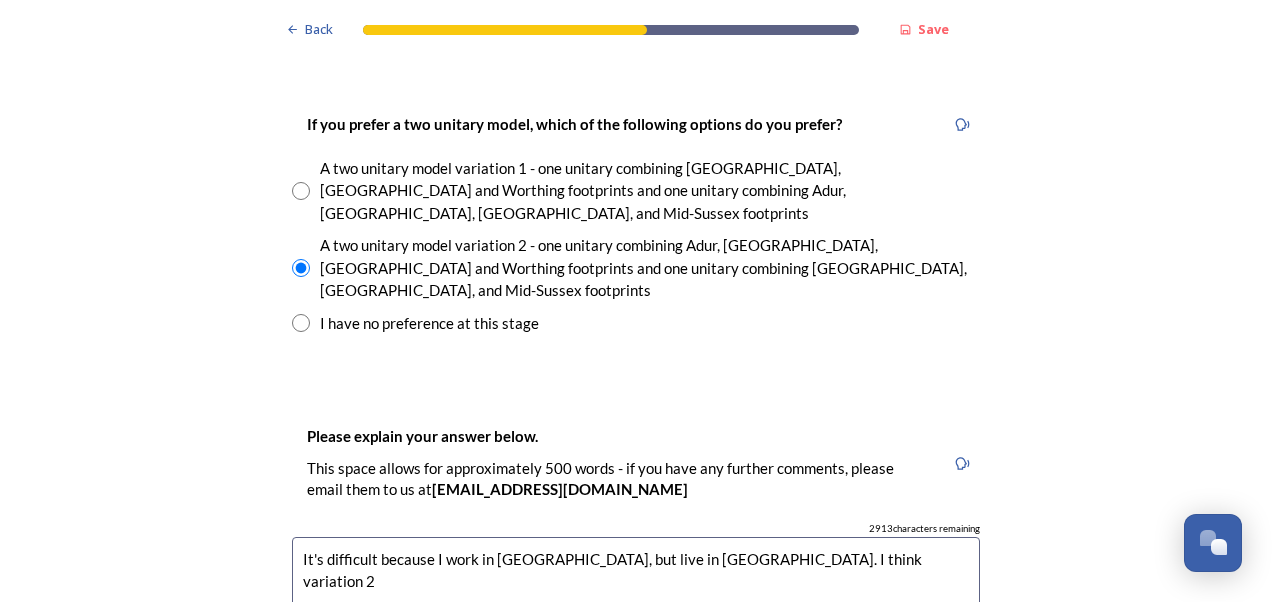 scroll, scrollTop: 2900, scrollLeft: 0, axis: vertical 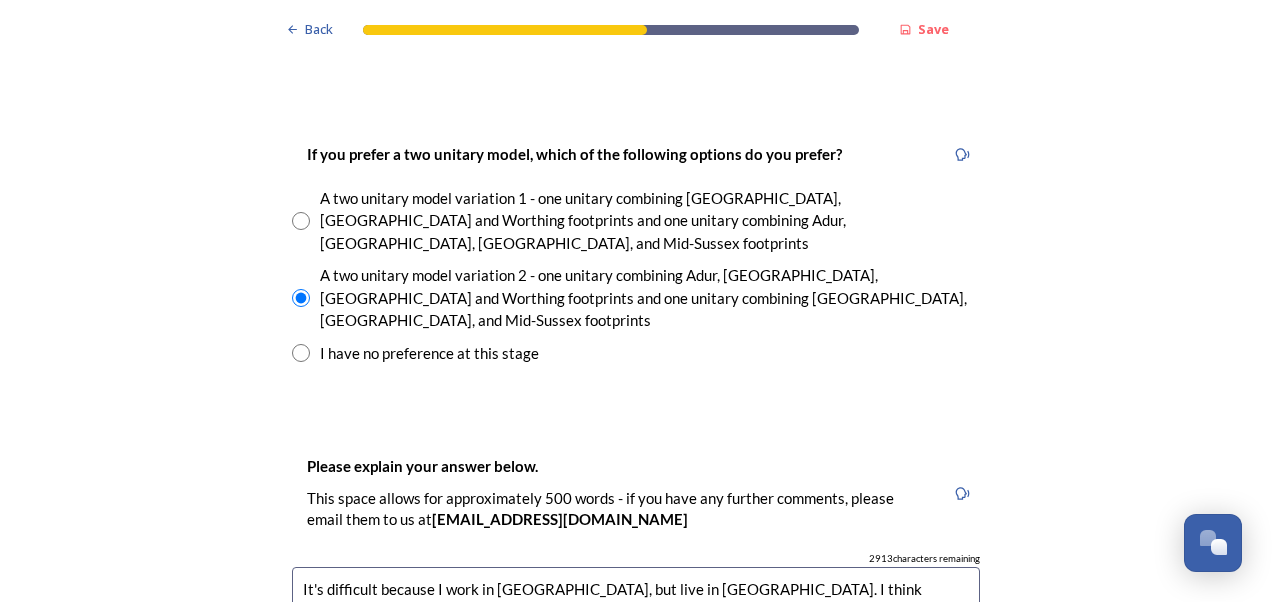 type on "It's difficult because I work in [GEOGRAPHIC_DATA], but live in [GEOGRAPHIC_DATA]. I think variation 2" 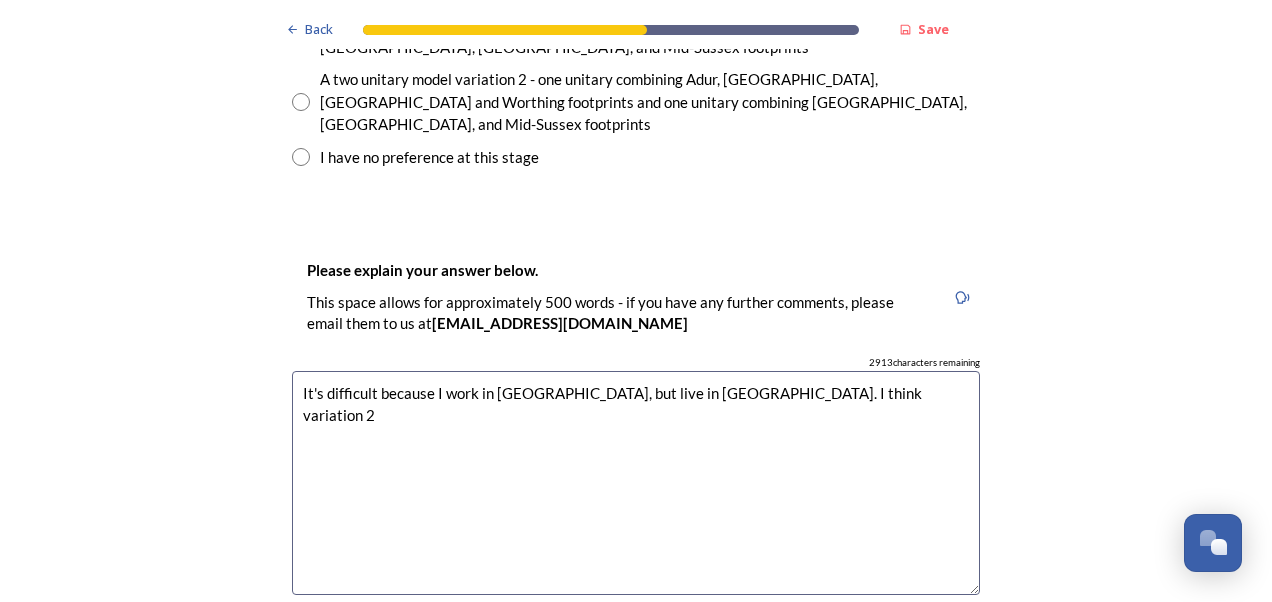 scroll, scrollTop: 3100, scrollLeft: 0, axis: vertical 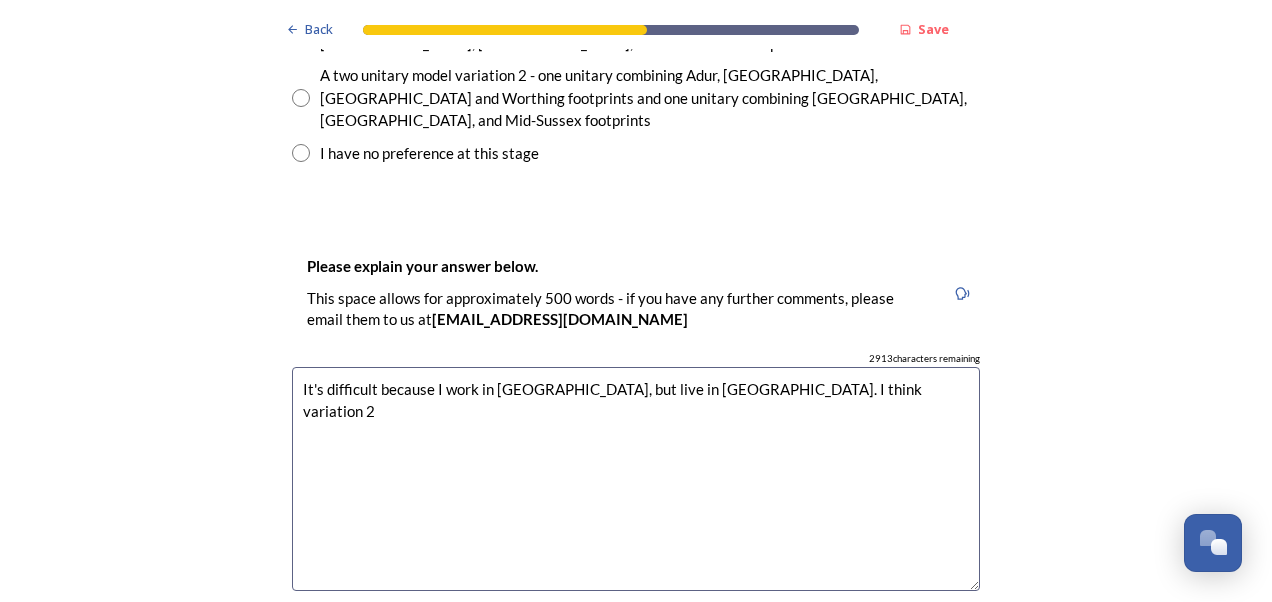 drag, startPoint x: 819, startPoint y: 278, endPoint x: 808, endPoint y: 280, distance: 11.18034 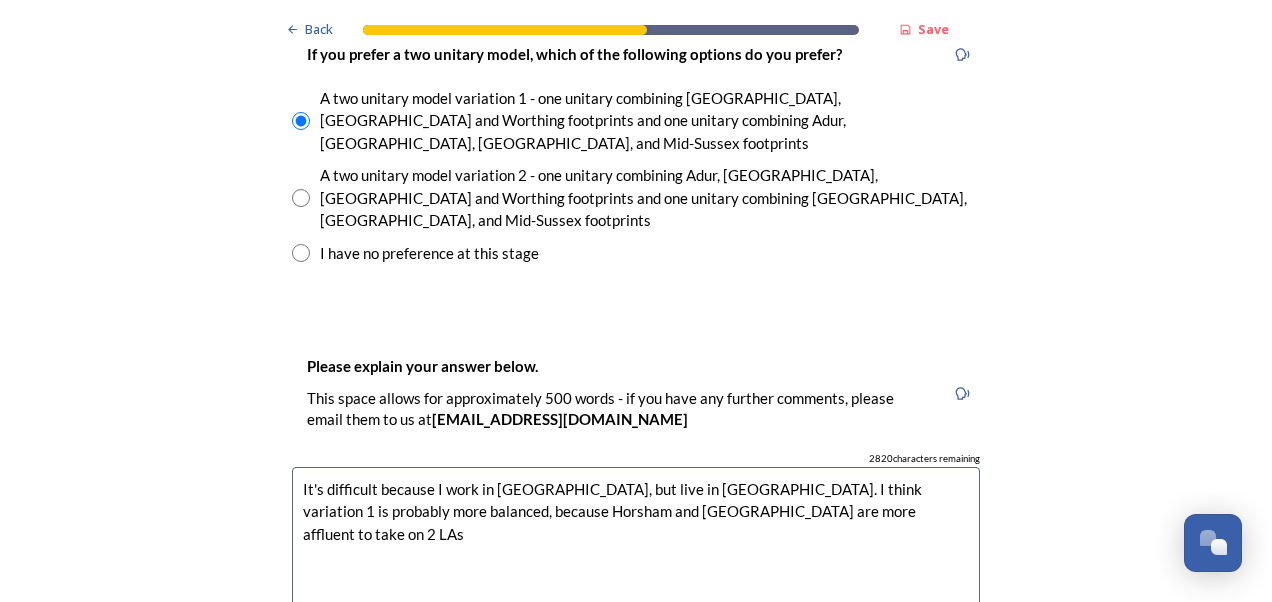 scroll, scrollTop: 3100, scrollLeft: 0, axis: vertical 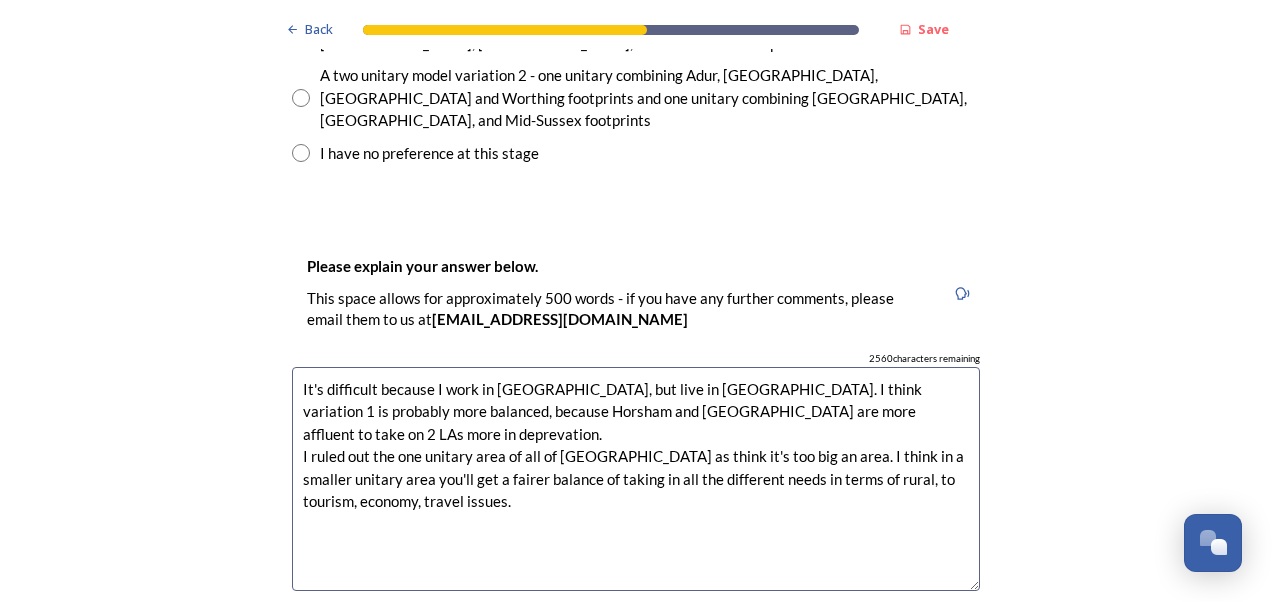 drag, startPoint x: 615, startPoint y: 350, endPoint x: 558, endPoint y: 356, distance: 57.31492 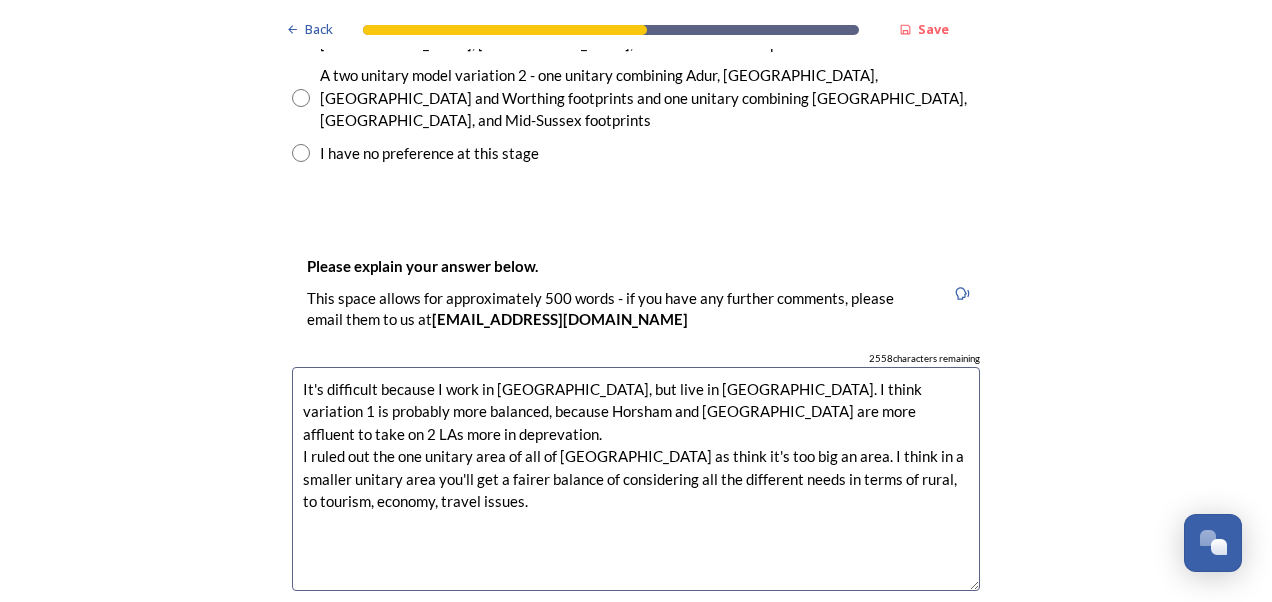click on "It's difficult because I work in [GEOGRAPHIC_DATA], but live in [GEOGRAPHIC_DATA]. I think variation 1 is probably more balanced, because Horsham and [GEOGRAPHIC_DATA] are more affluent to take on 2 LAs more in deprevation.
I ruled out the one unitary area of all of [GEOGRAPHIC_DATA] as think it's too big an area. I think in a smaller unitary area you'll get a fairer balance of considering all the different needs in terms of rural, to tourism, economy, travel issues." at bounding box center (636, 479) 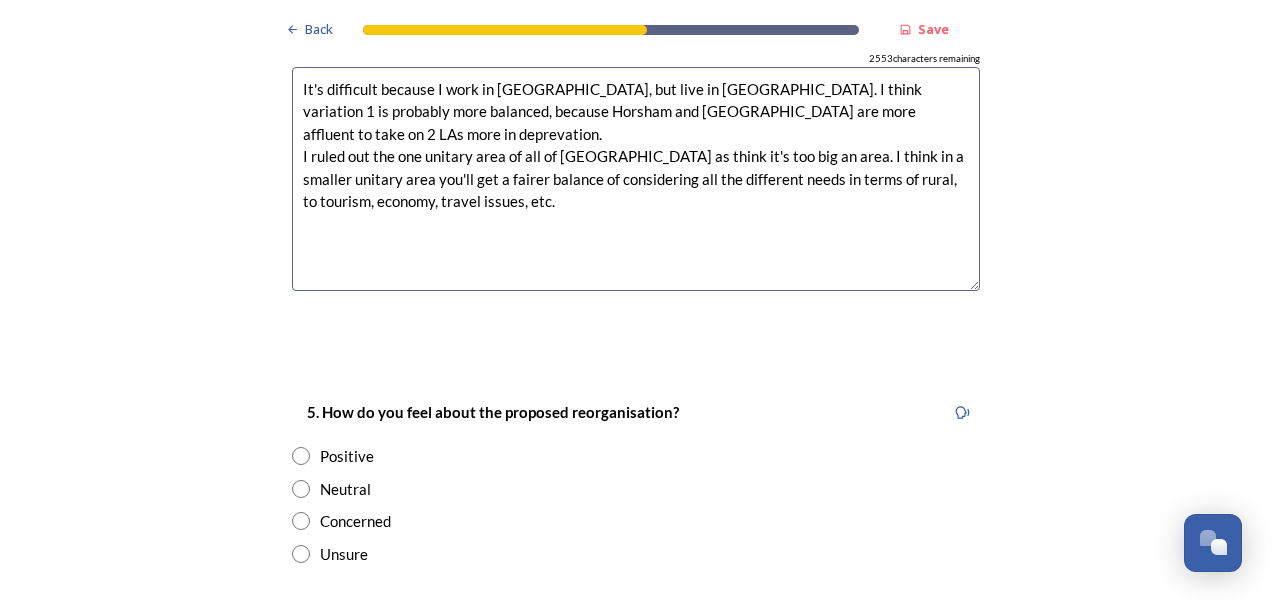 scroll, scrollTop: 3500, scrollLeft: 0, axis: vertical 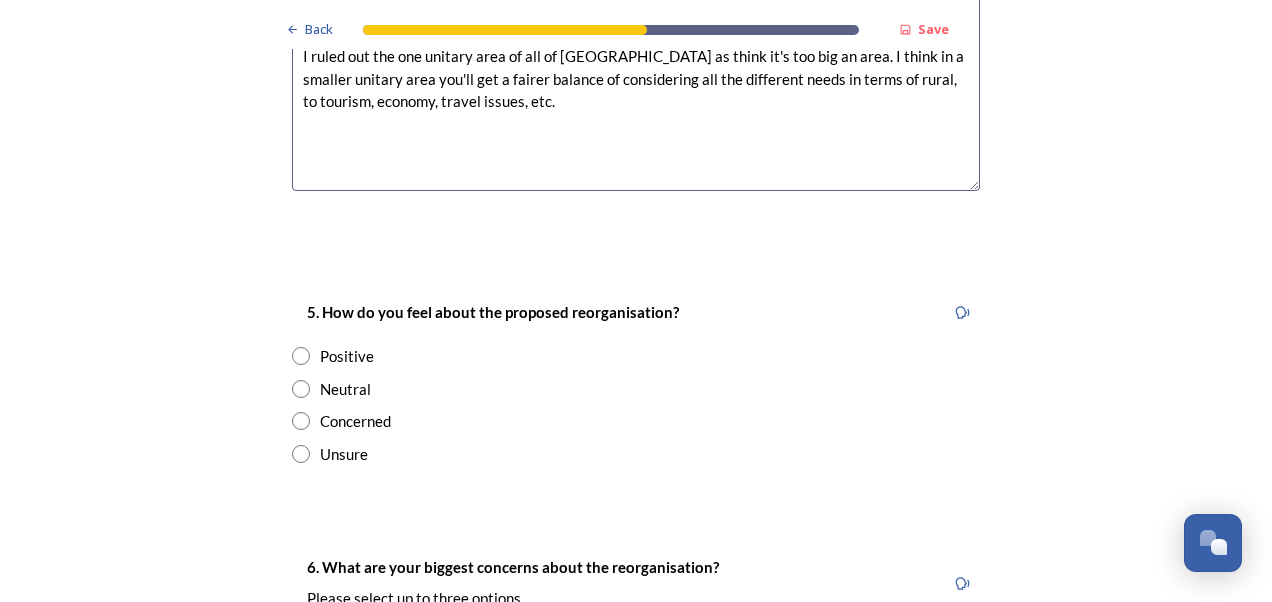 type on "It's difficult because I work in [GEOGRAPHIC_DATA], but live in [GEOGRAPHIC_DATA]. I think variation 1 is probably more balanced, because Horsham and [GEOGRAPHIC_DATA] are more affluent to take on 2 LAs more in deprevation.
I ruled out the one unitary area of all of [GEOGRAPHIC_DATA] as think it's too big an area. I think in a smaller unitary area you'll get a fairer balance of considering all the different needs in terms of rural, to tourism, economy, travel issues, etc." 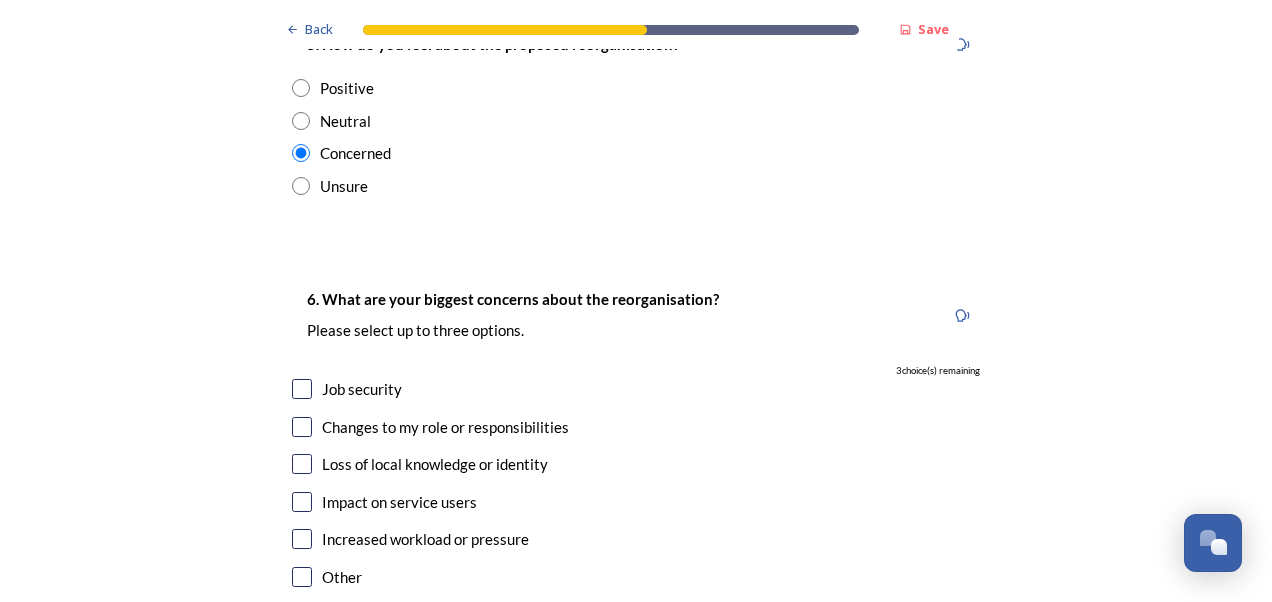 scroll, scrollTop: 3800, scrollLeft: 0, axis: vertical 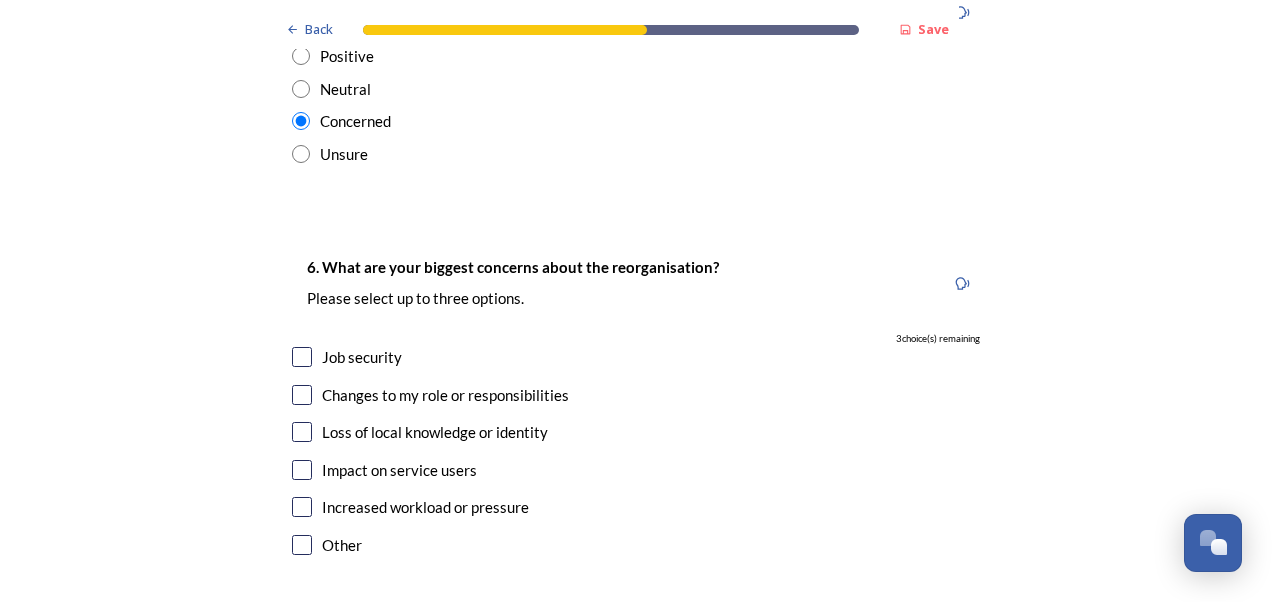 click at bounding box center (302, 357) 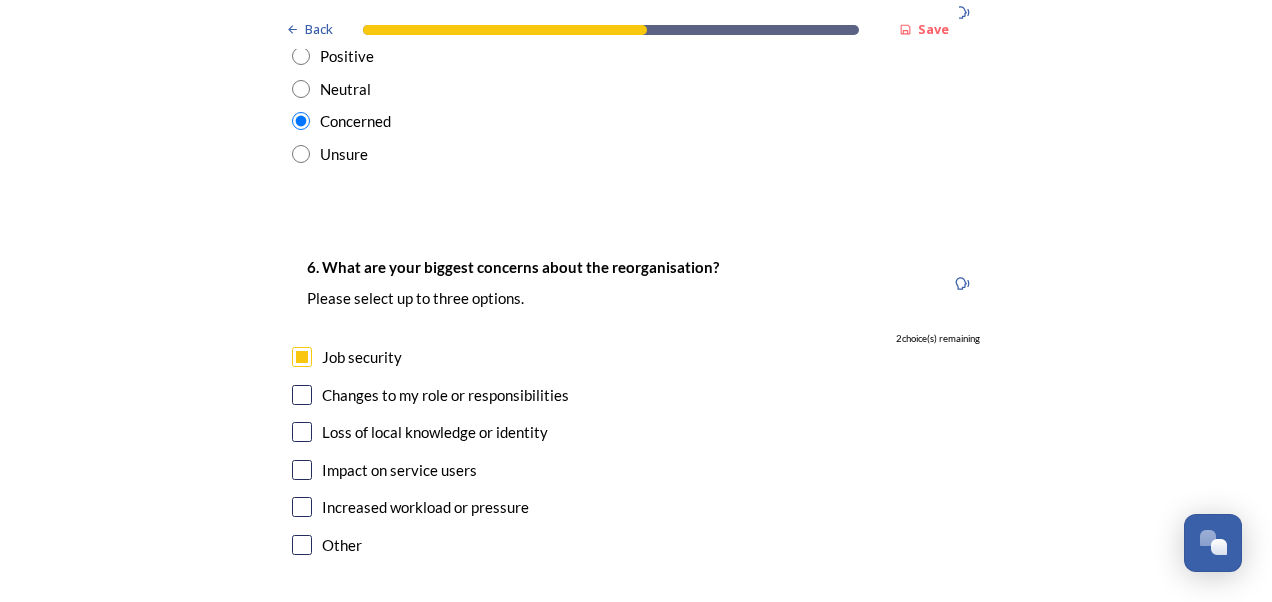 click at bounding box center (302, 395) 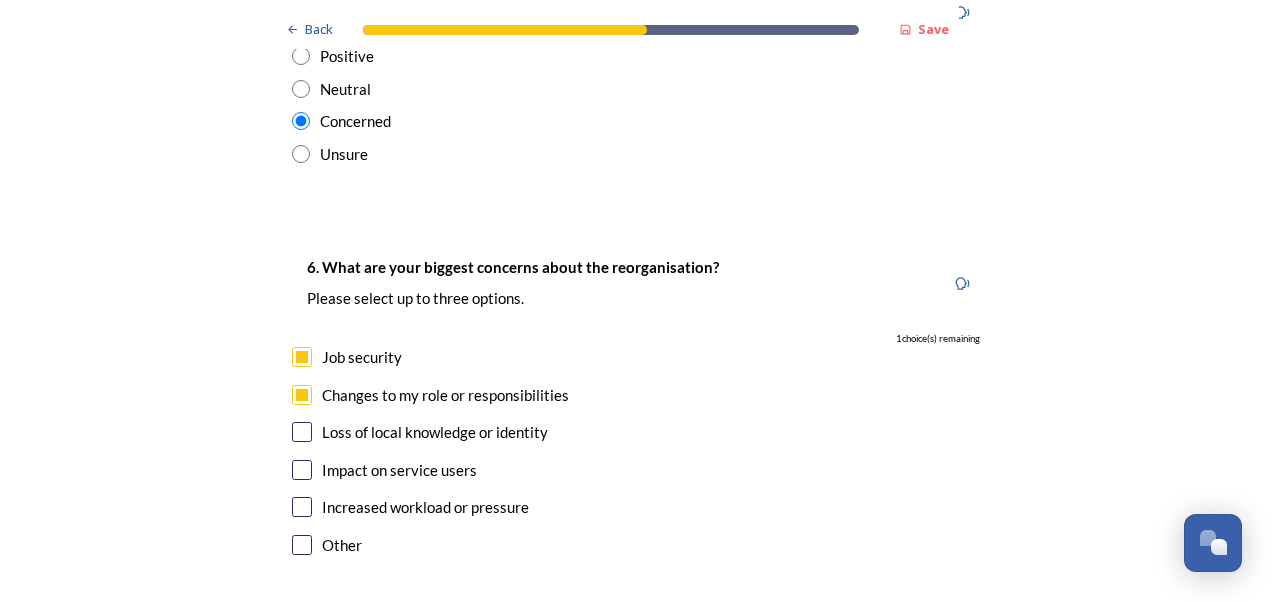 click at bounding box center [302, 432] 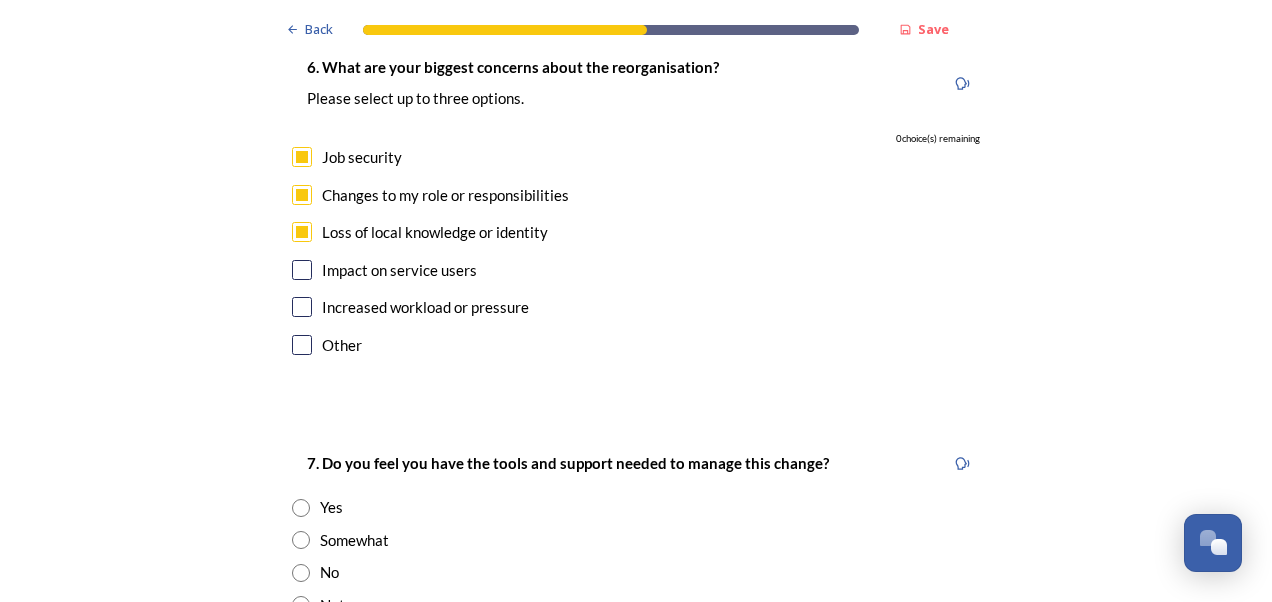 scroll, scrollTop: 4100, scrollLeft: 0, axis: vertical 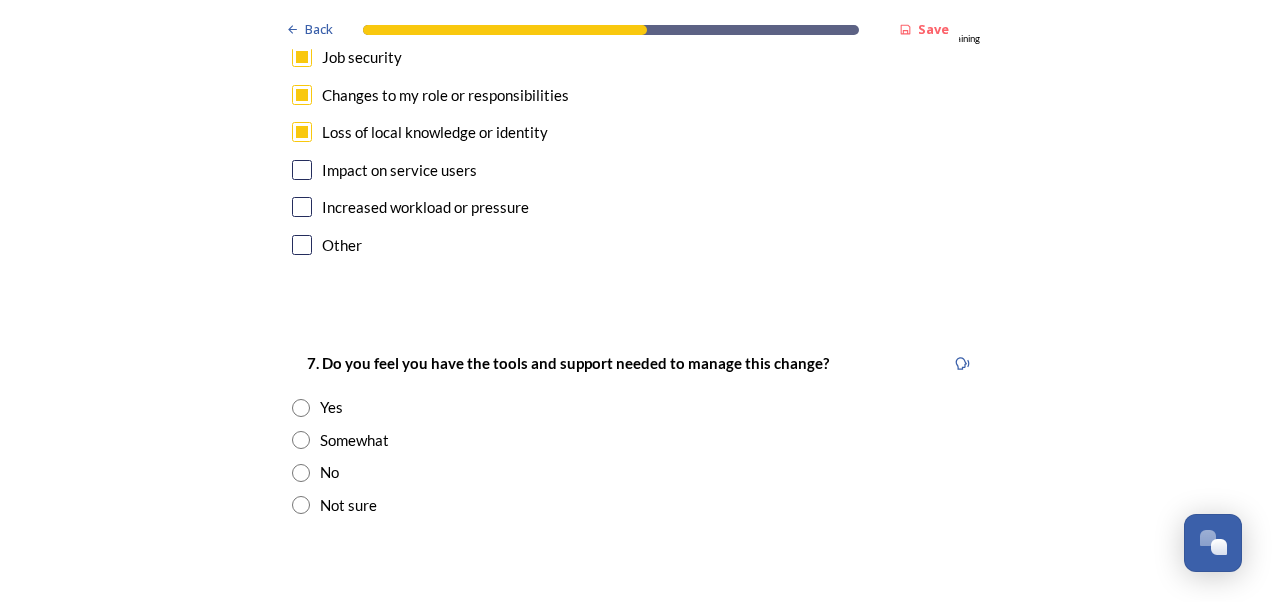 click at bounding box center [301, 440] 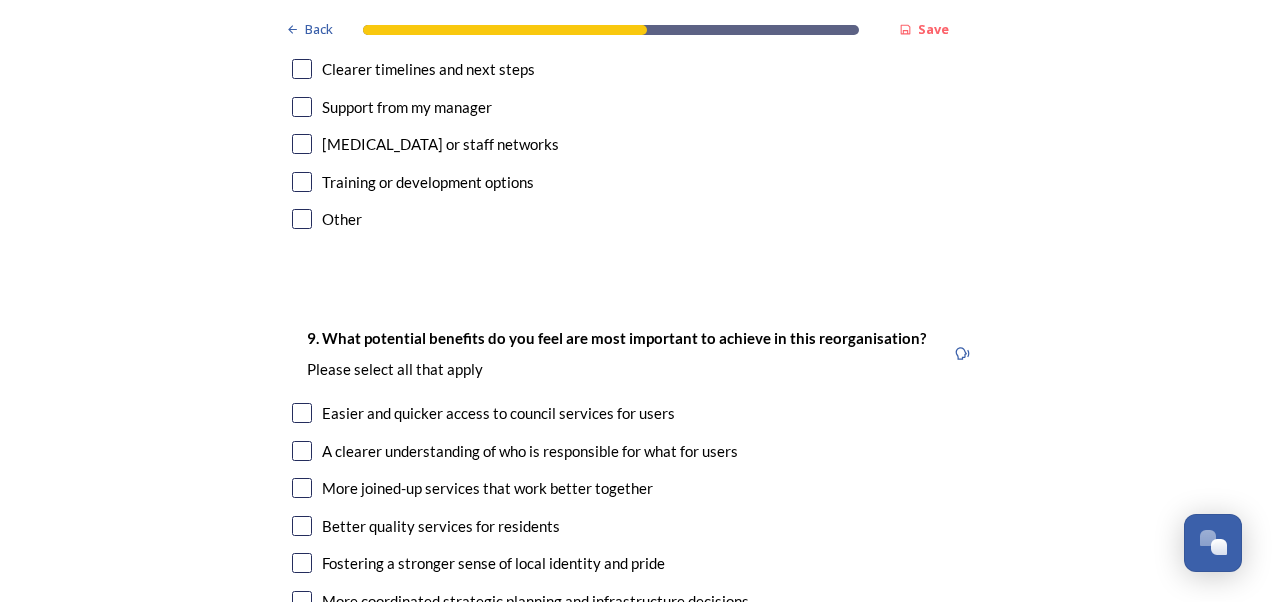 scroll, scrollTop: 4900, scrollLeft: 0, axis: vertical 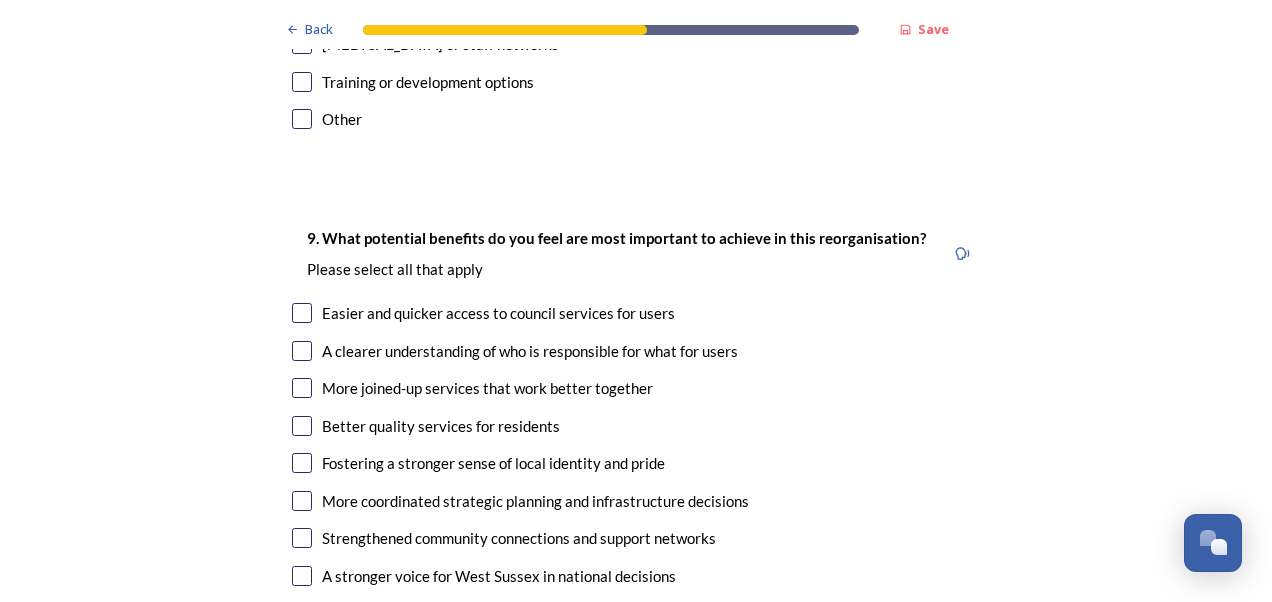 click at bounding box center [302, 351] 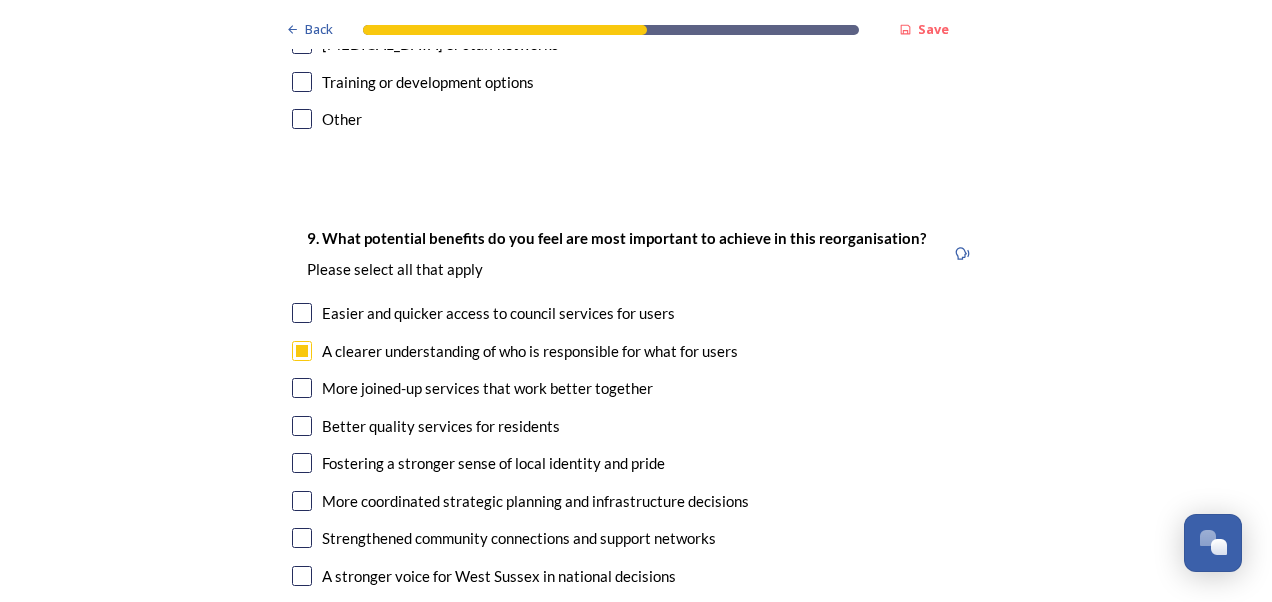 scroll, scrollTop: 5000, scrollLeft: 0, axis: vertical 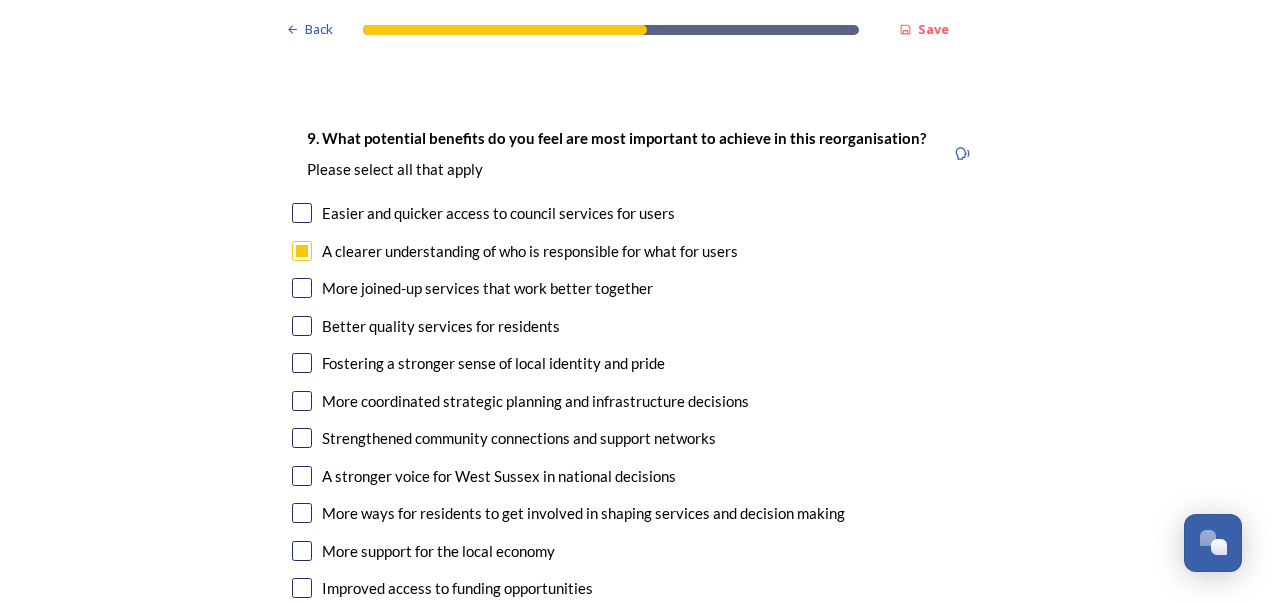 click at bounding box center [302, 288] 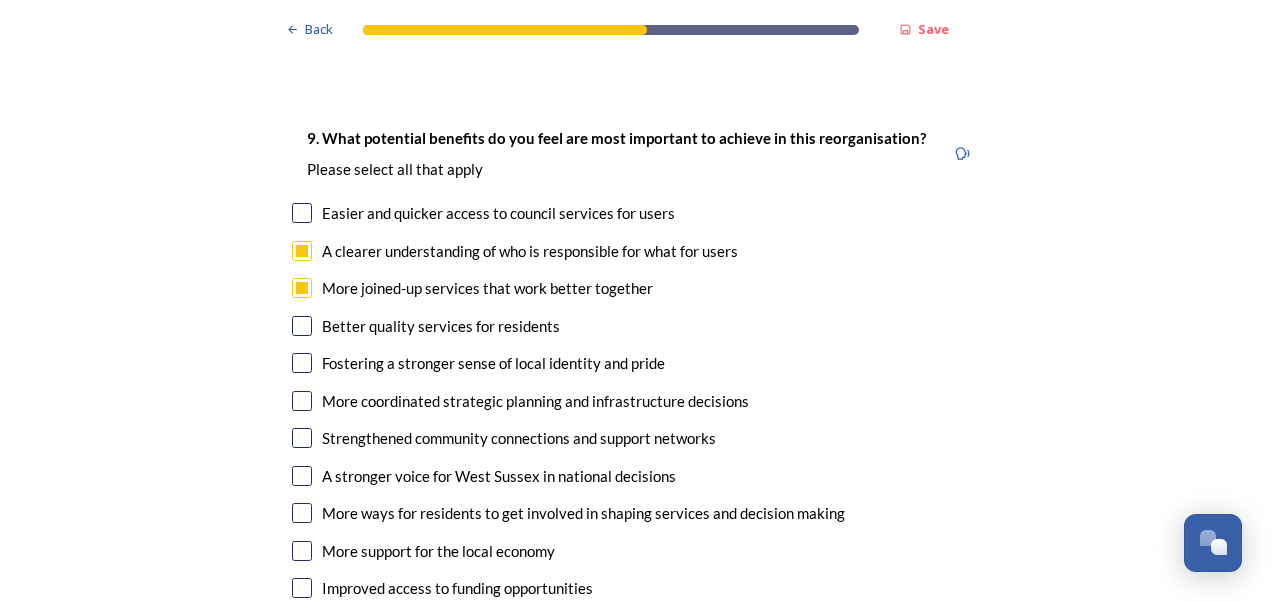 click at bounding box center [302, 476] 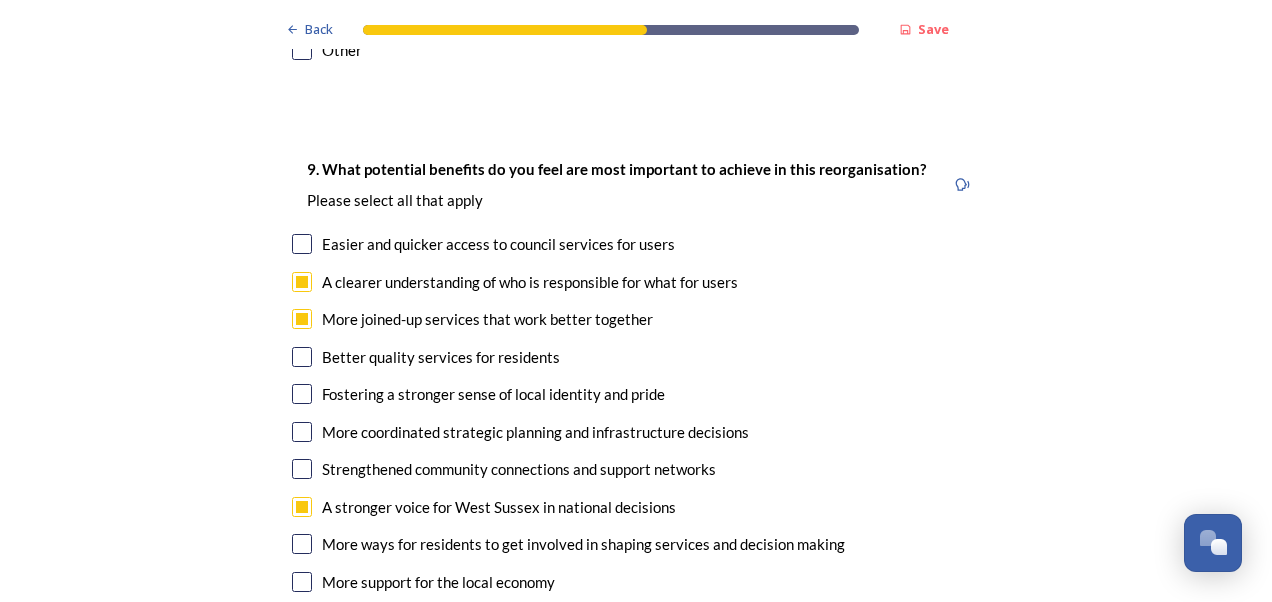 scroll, scrollTop: 5000, scrollLeft: 0, axis: vertical 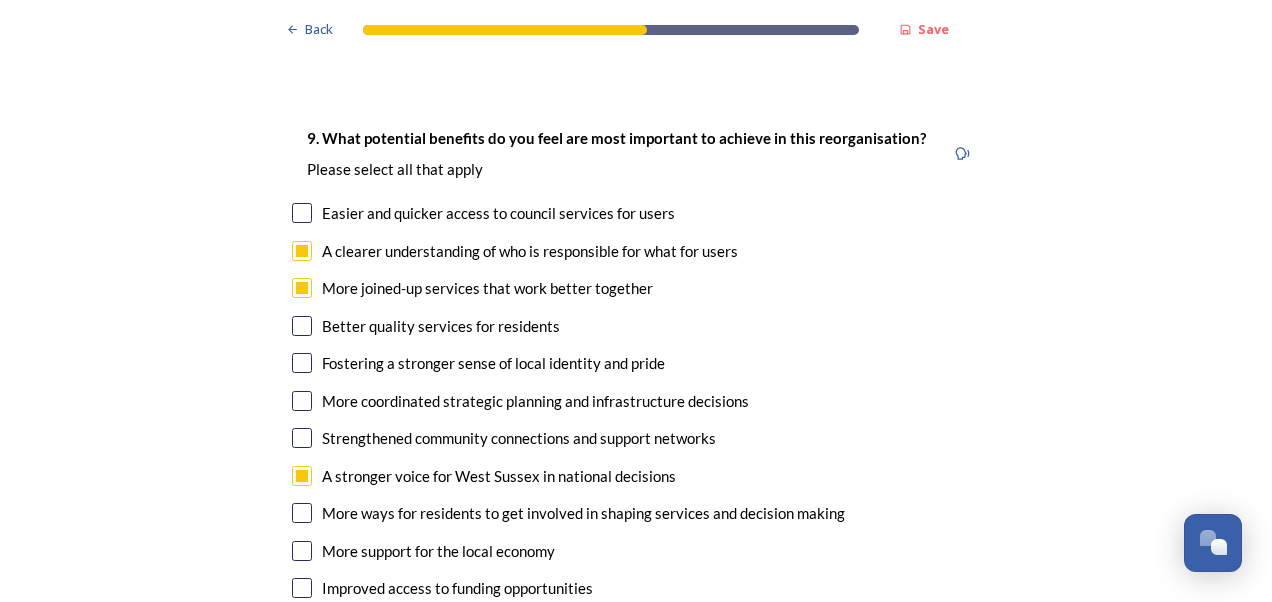 click at bounding box center (302, 401) 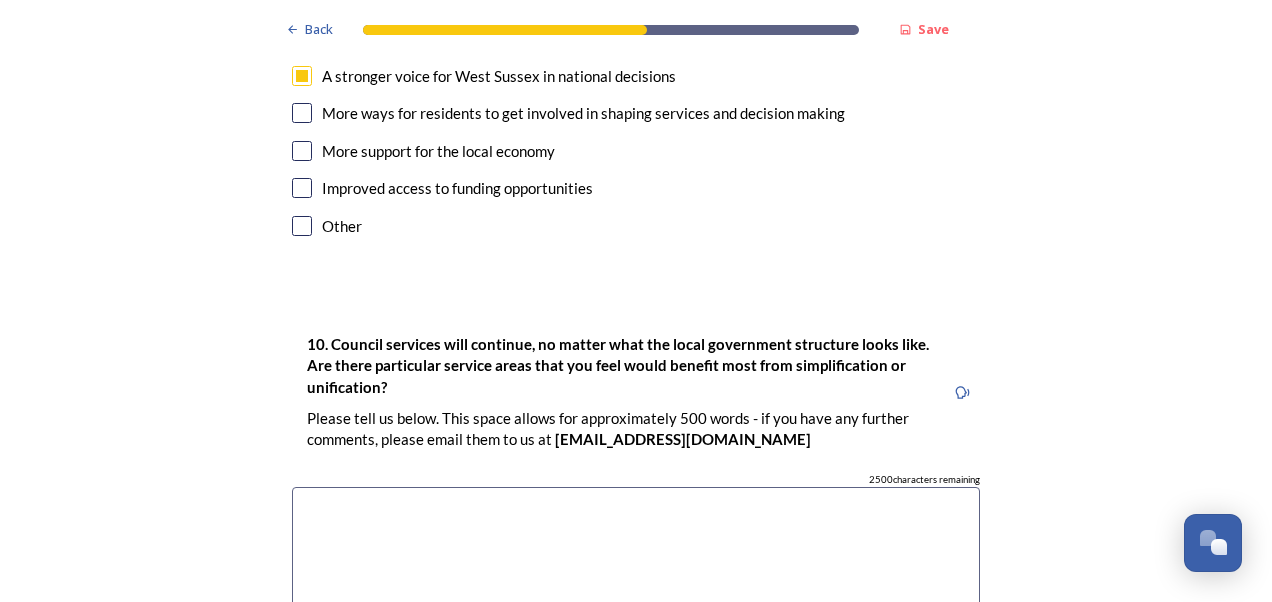 scroll, scrollTop: 5500, scrollLeft: 0, axis: vertical 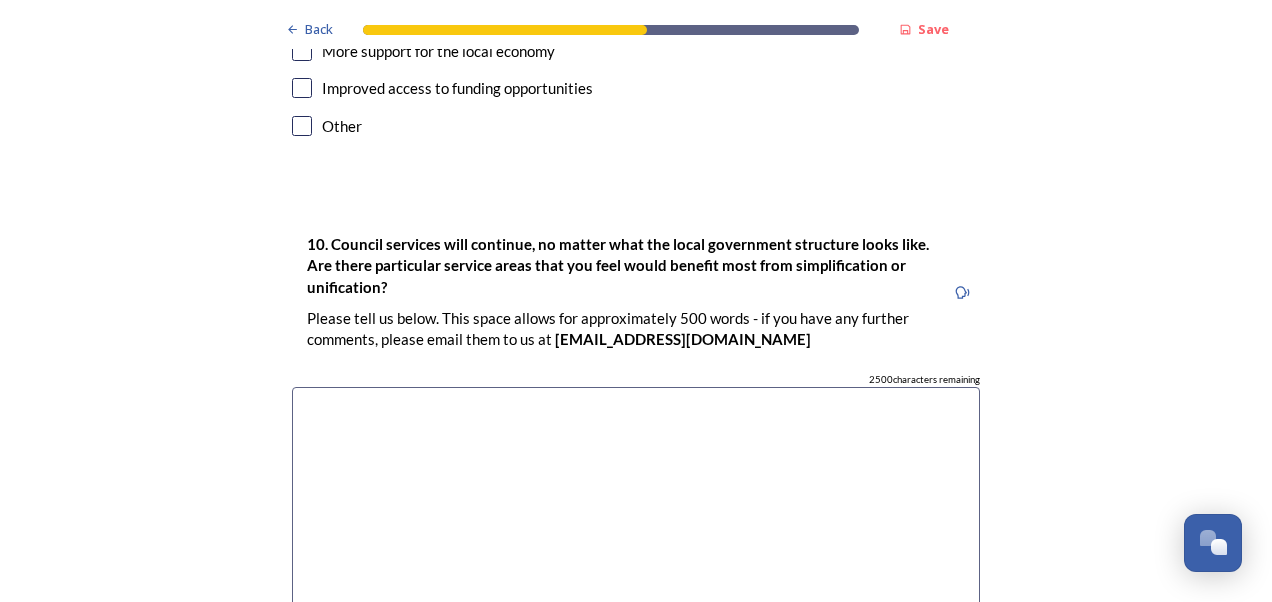 click at bounding box center (636, 499) 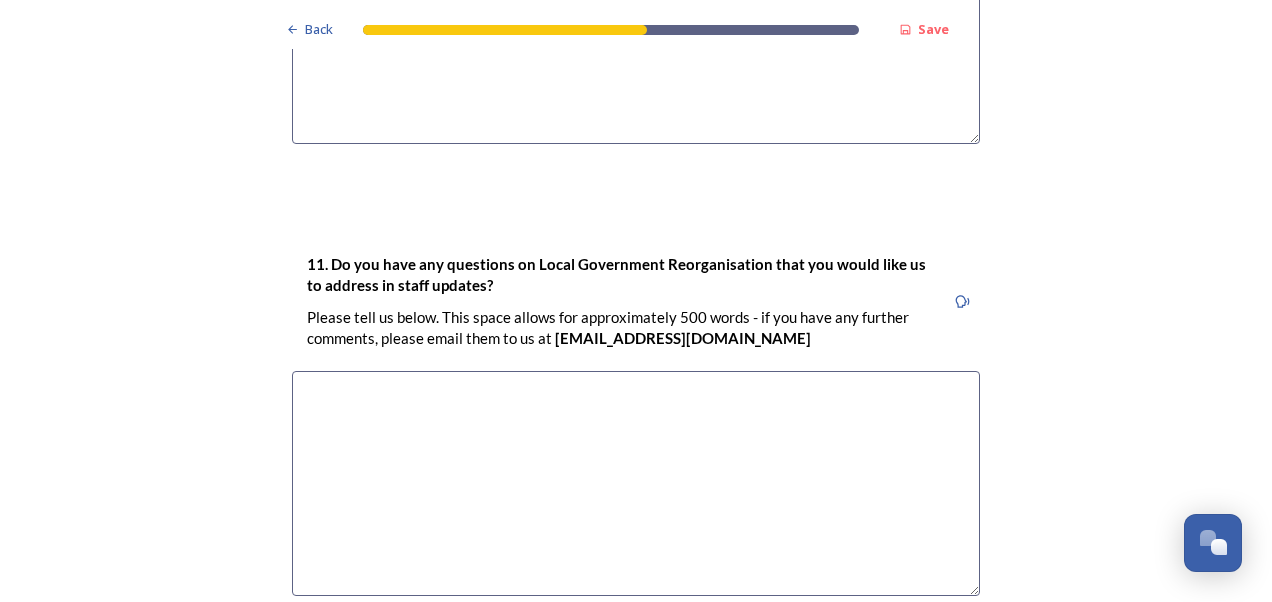 scroll, scrollTop: 6000, scrollLeft: 0, axis: vertical 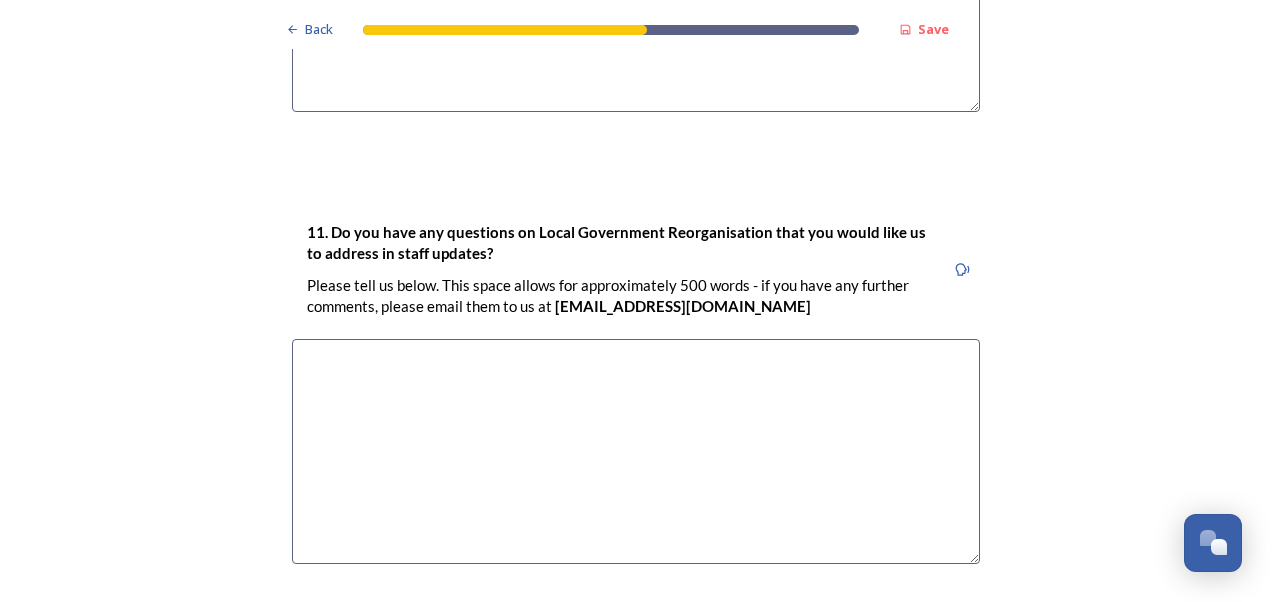 type on "Maybe a consistent approach to waste and recycling would be good. I think it varies between Councils at the moment. It could help in terms of Planning and Infrastructure as they have to consider neighbouring authorities housing need at the moment and constraints can restrict the numbers. Joined up decisions on transport would be useful too." 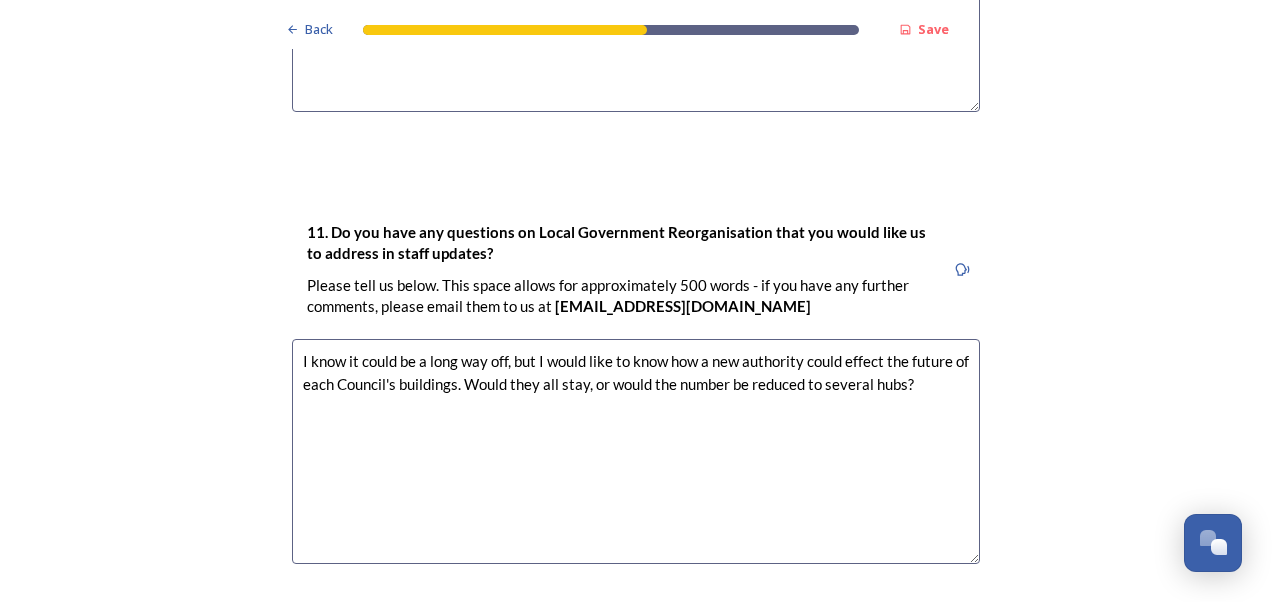 scroll, scrollTop: 6110, scrollLeft: 0, axis: vertical 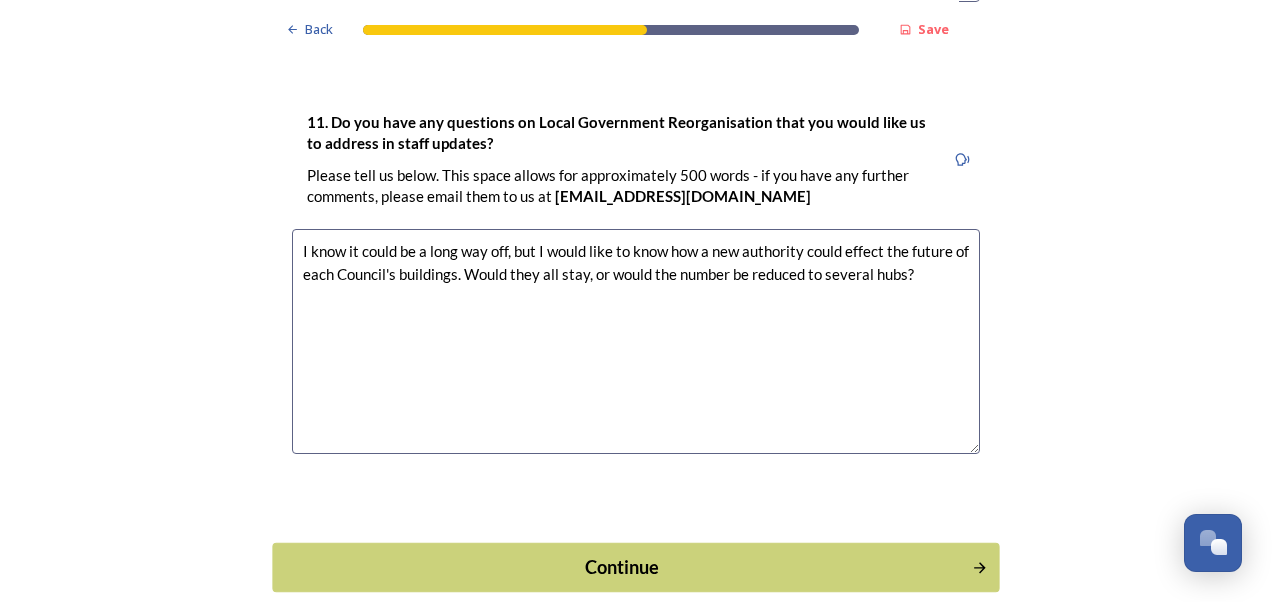 type on "I know it could be a long way off, but I would like to know how a new authority could effect the future of each Council's buildings. Would they all stay, or would the number be reduced to several hubs?" 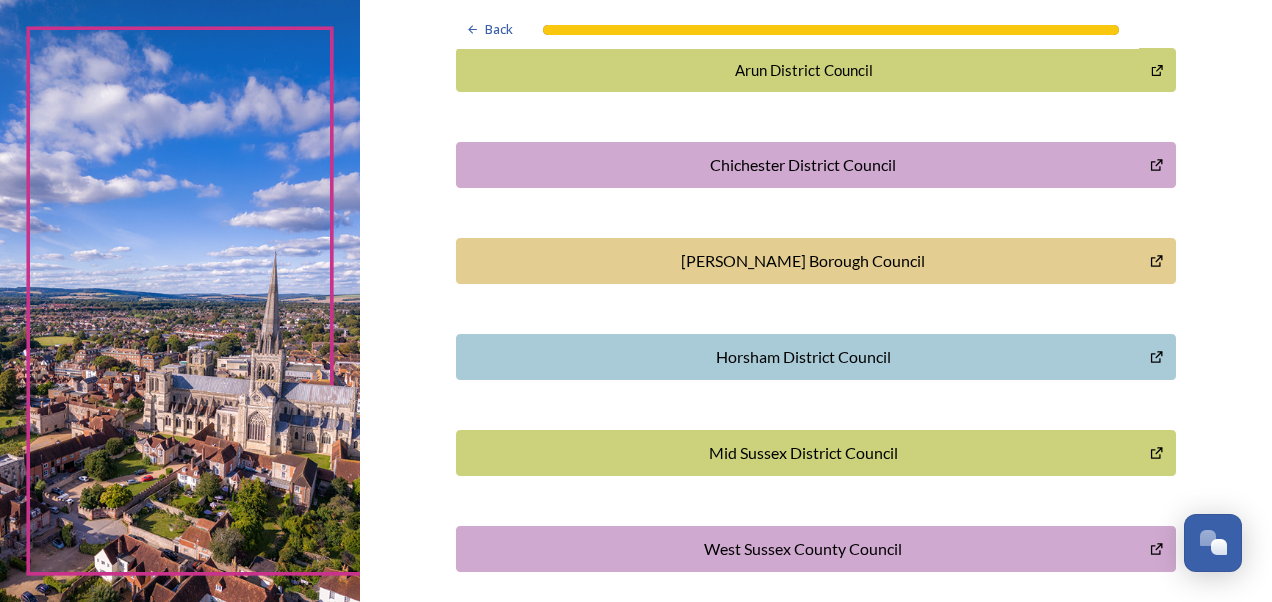 scroll, scrollTop: 682, scrollLeft: 0, axis: vertical 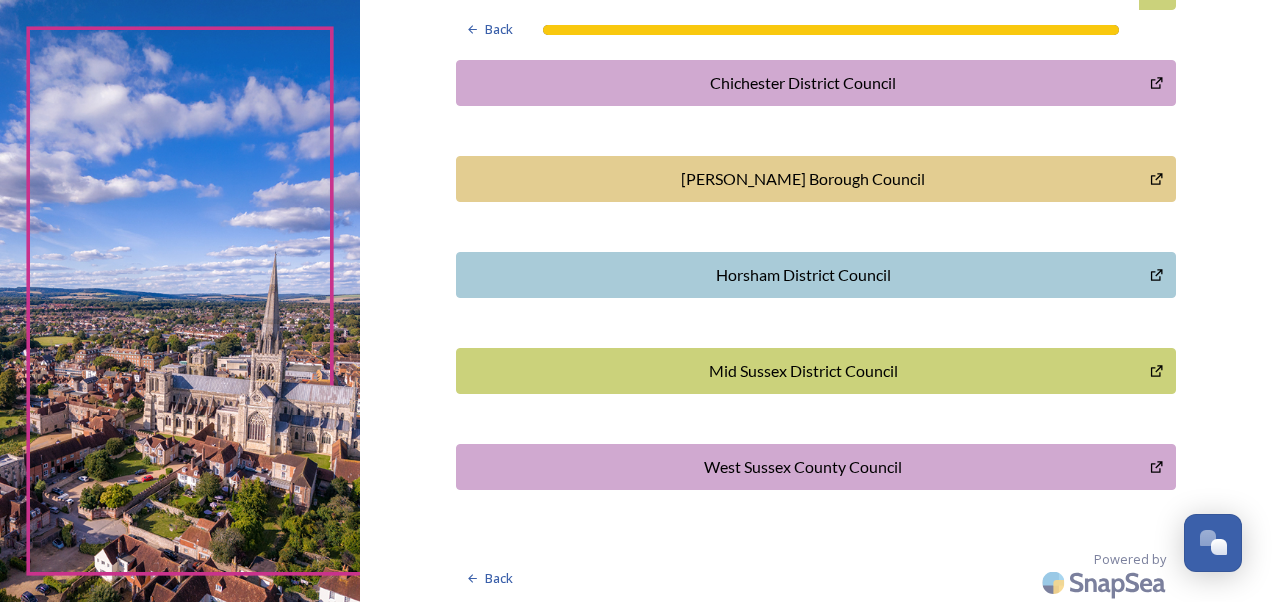 click on "Mid Sussex District Council" at bounding box center (803, 371) 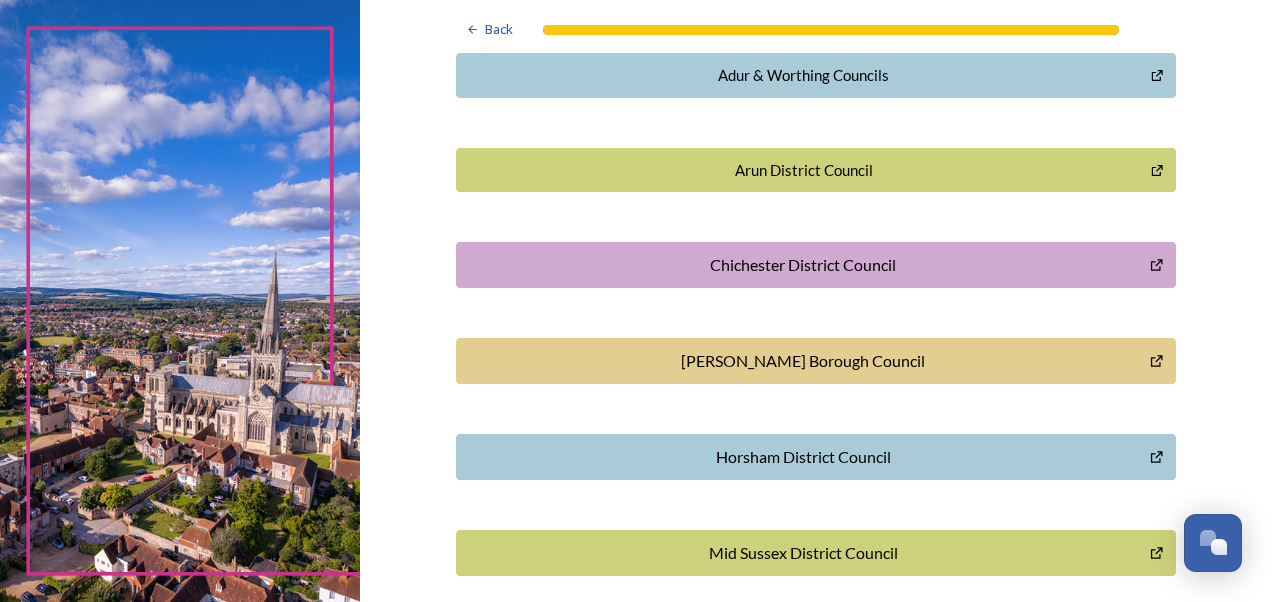 scroll, scrollTop: 482, scrollLeft: 0, axis: vertical 